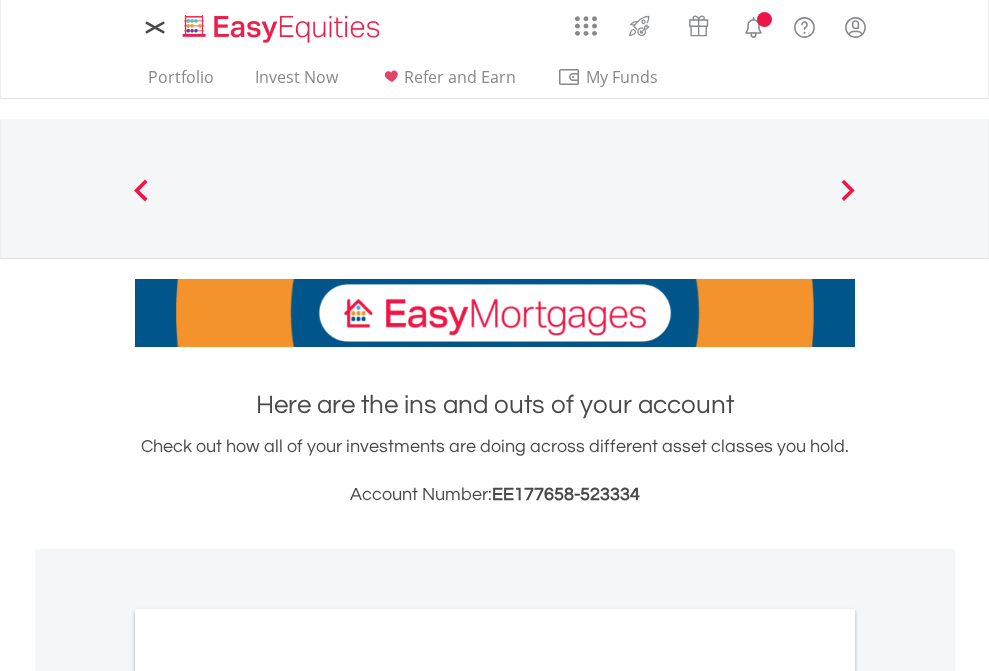 scroll, scrollTop: 0, scrollLeft: 0, axis: both 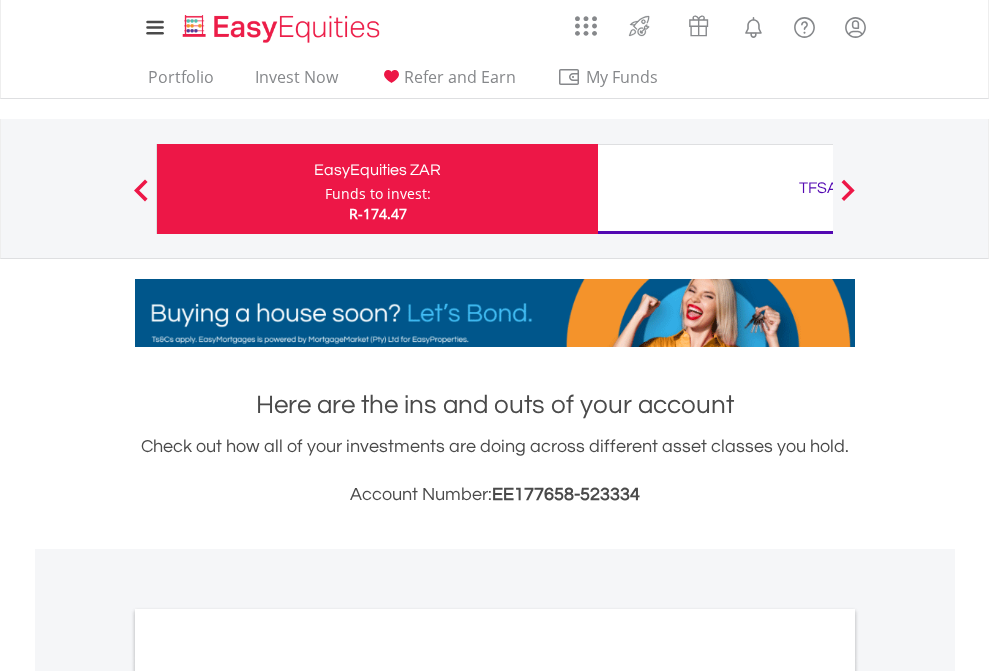 click on "Funds to invest:" at bounding box center (378, 194) 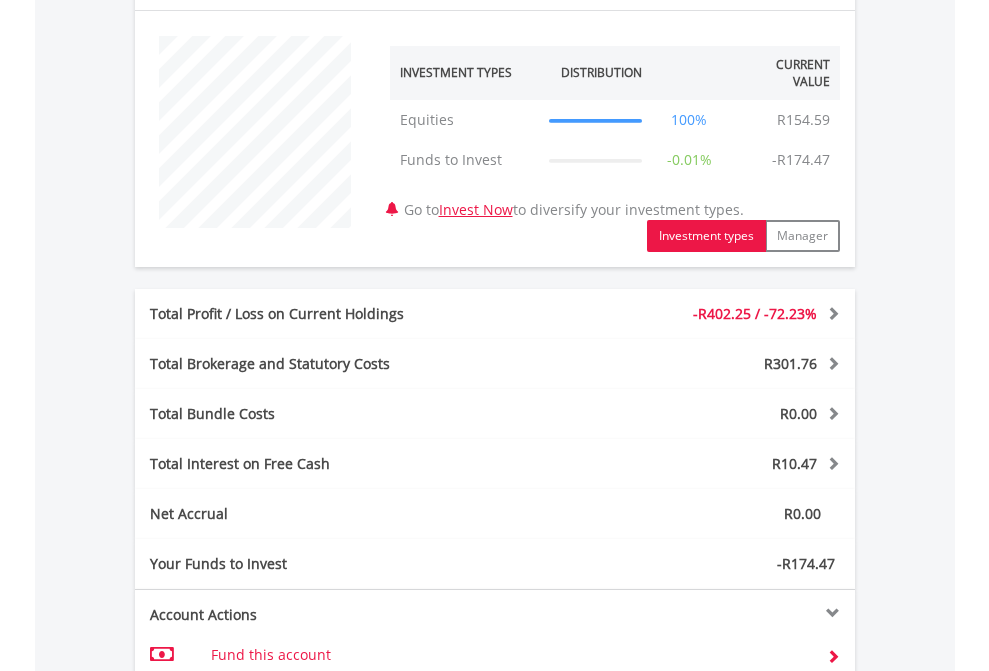 scroll, scrollTop: 1342, scrollLeft: 0, axis: vertical 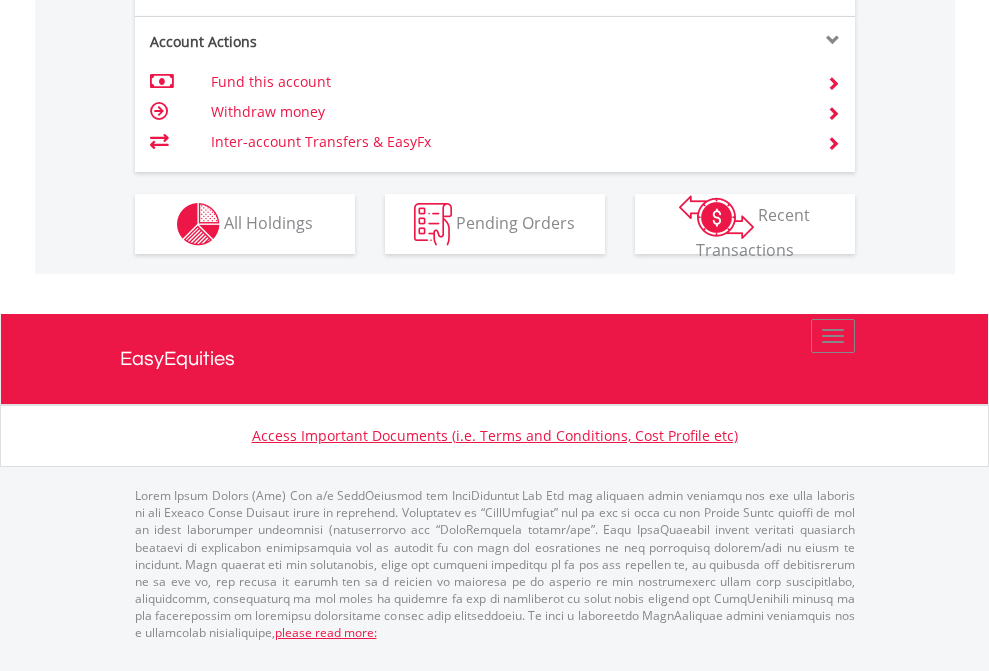 click on "Investment types" at bounding box center [706, -337] 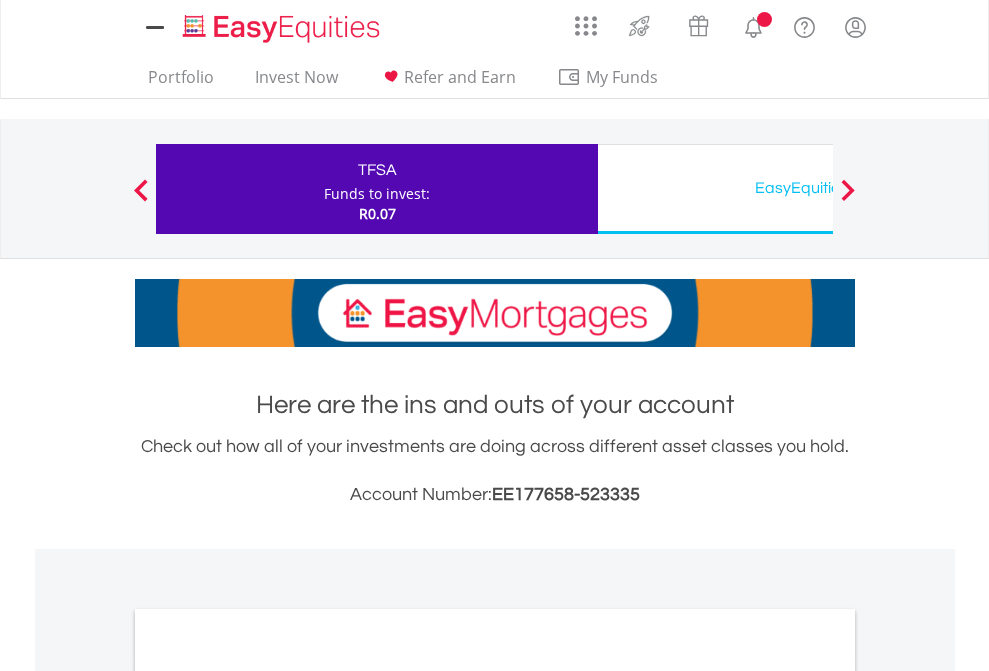 scroll, scrollTop: 0, scrollLeft: 0, axis: both 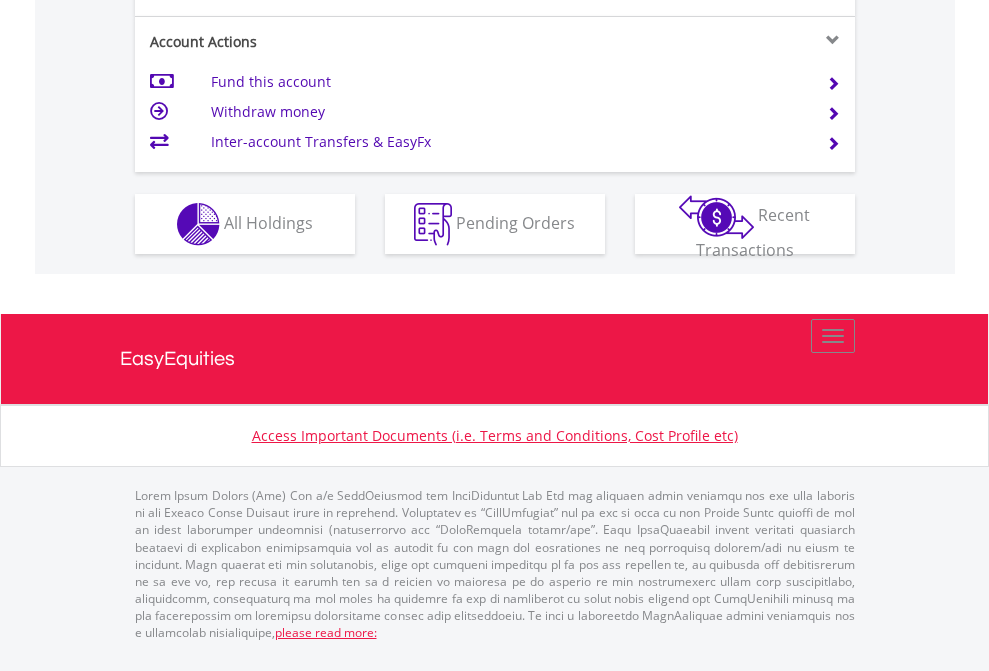 click on "Investment types" at bounding box center [706, -337] 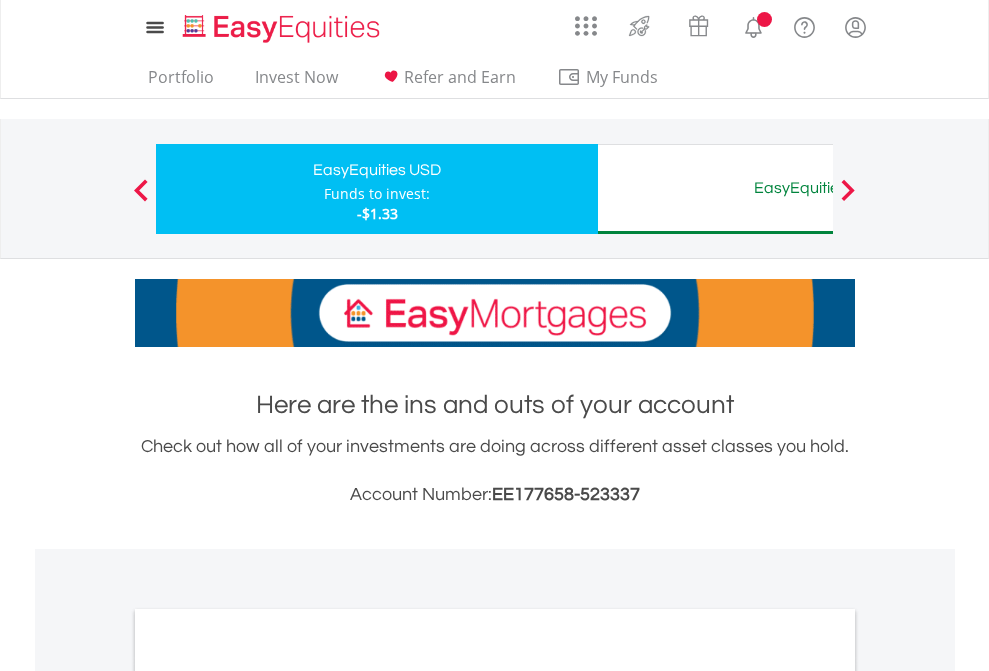 scroll, scrollTop: 0, scrollLeft: 0, axis: both 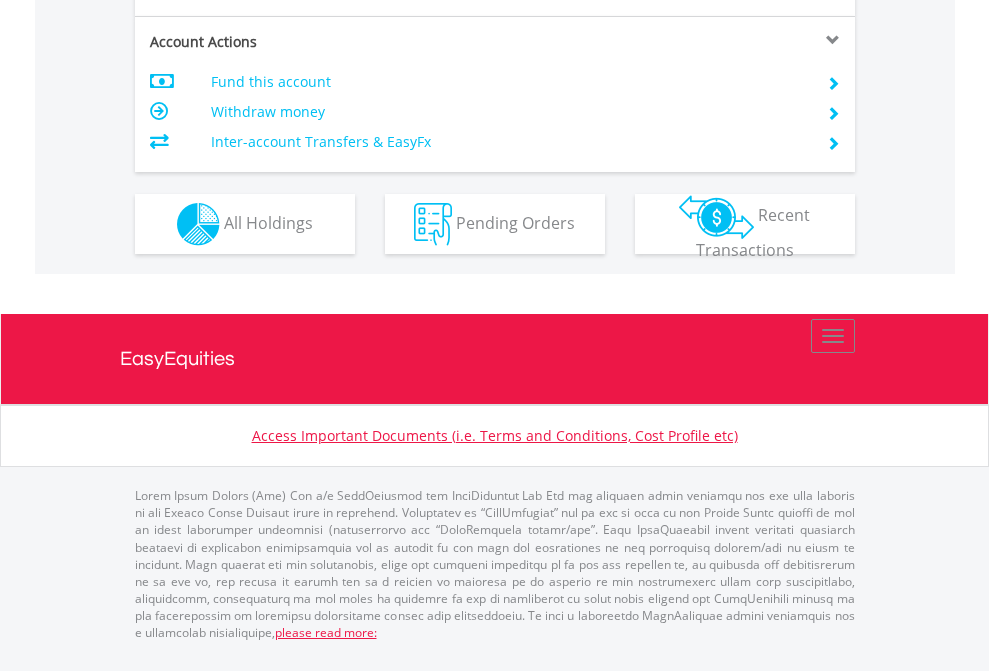 click on "Investment types" at bounding box center (706, -337) 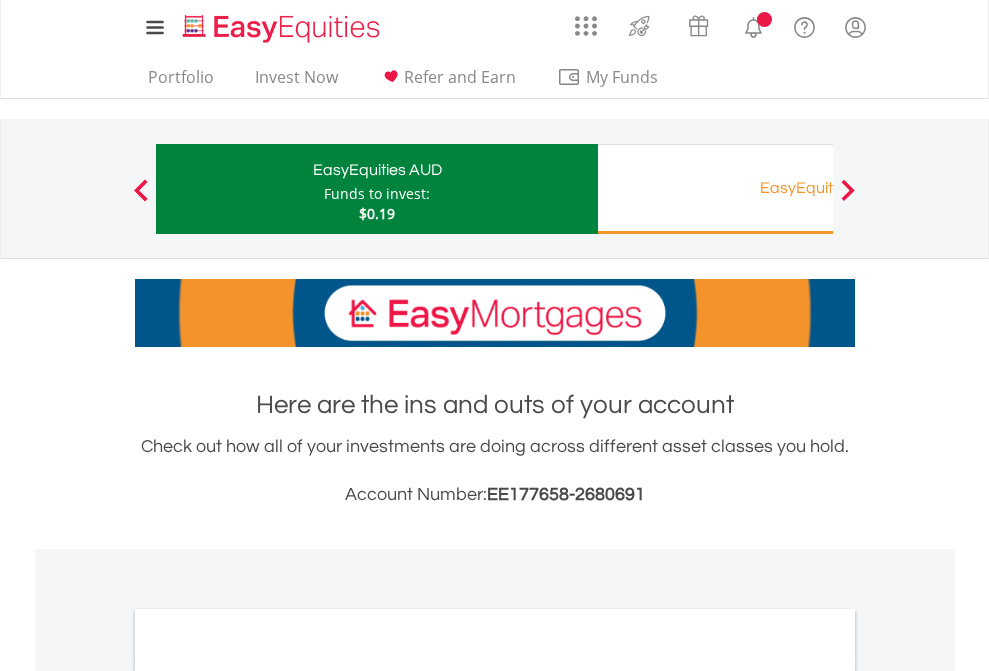 scroll, scrollTop: 0, scrollLeft: 0, axis: both 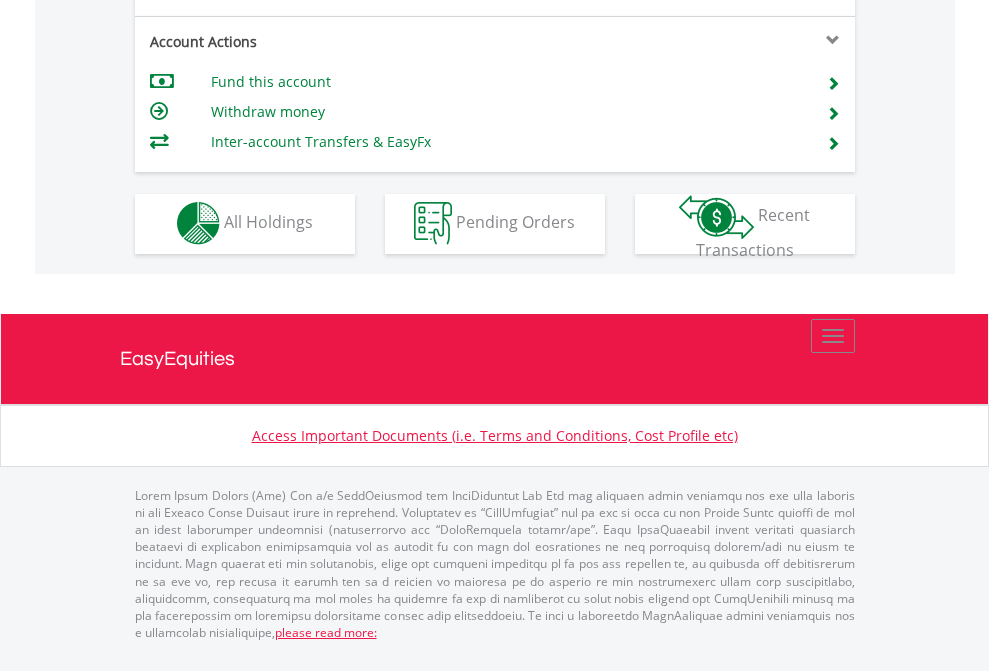 click on "Investment types" at bounding box center (706, -353) 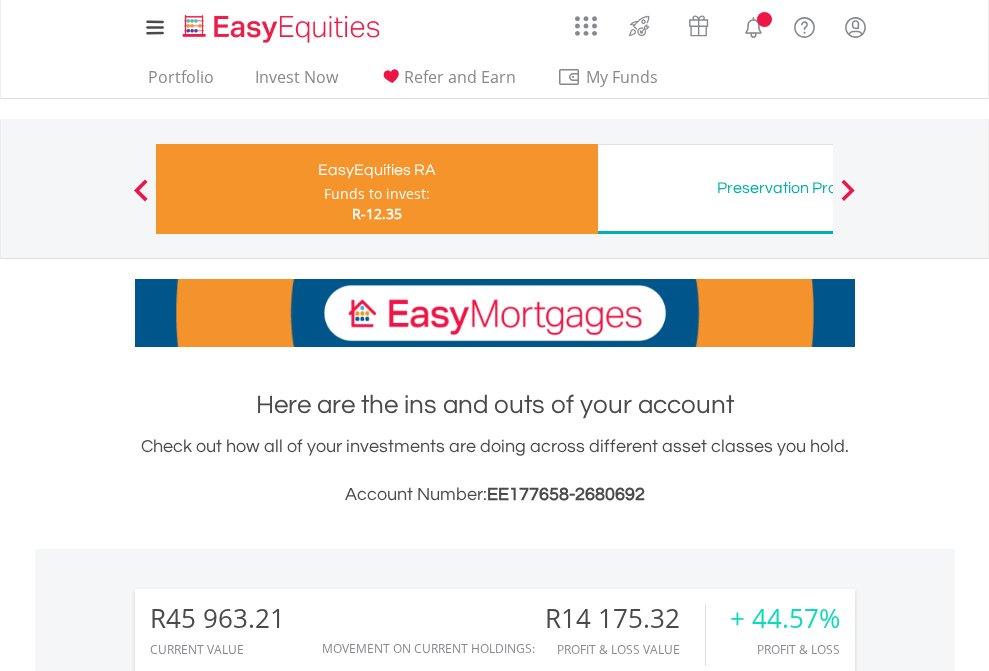 scroll, scrollTop: 0, scrollLeft: 0, axis: both 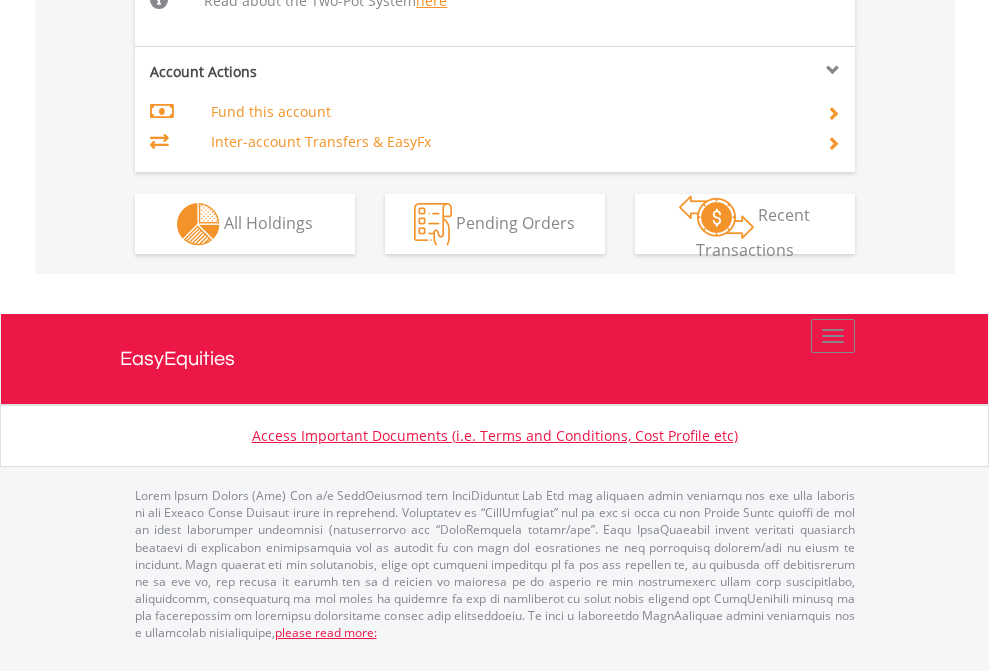 click on "Investment types" at bounding box center [706, -498] 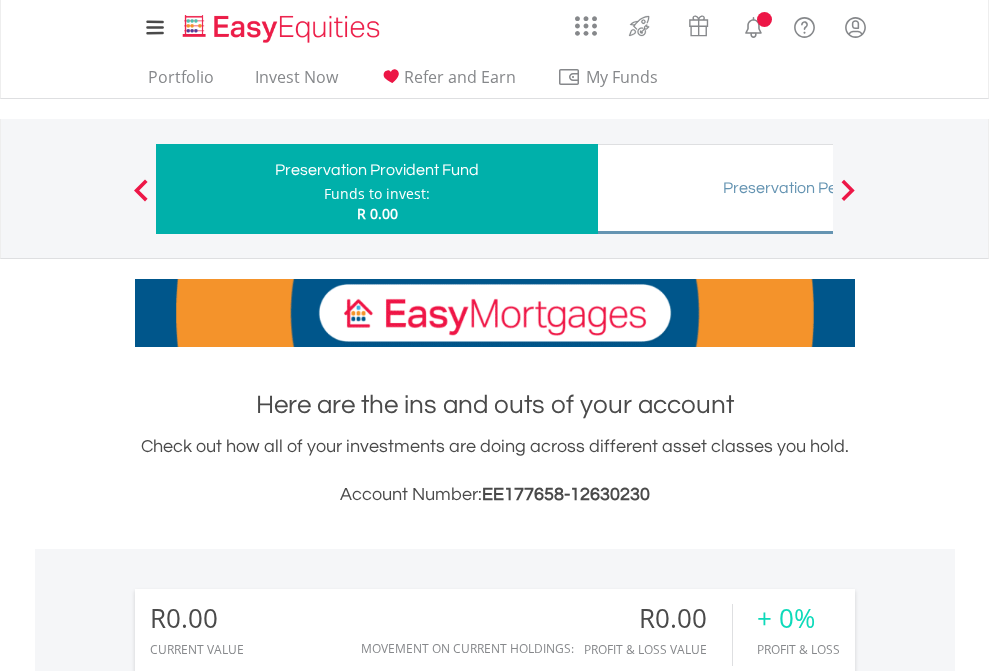 scroll, scrollTop: 0, scrollLeft: 0, axis: both 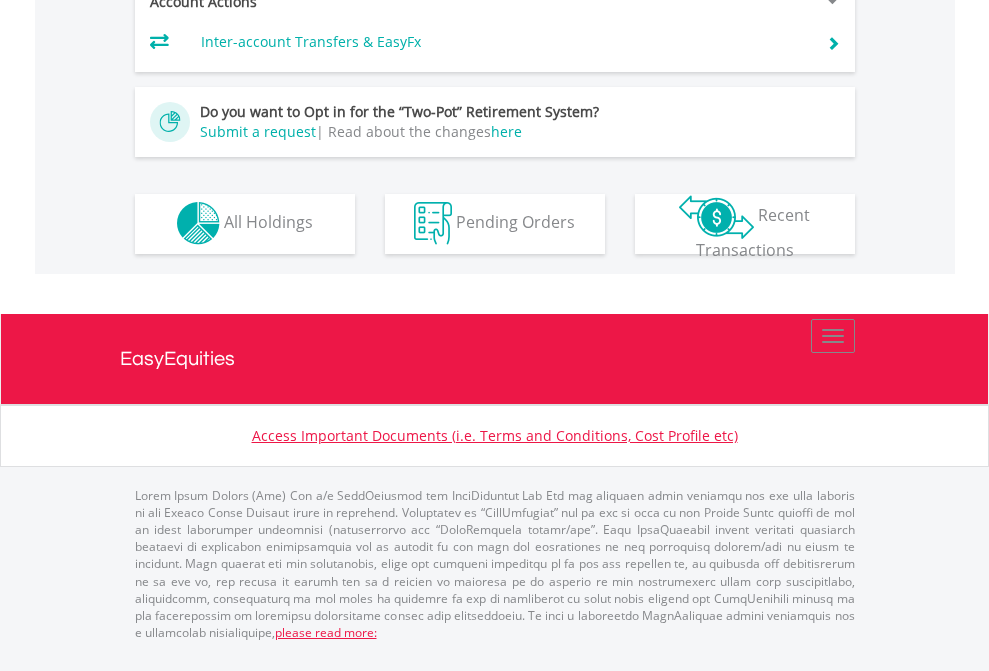 click on "Investment types" at bounding box center [706, -393] 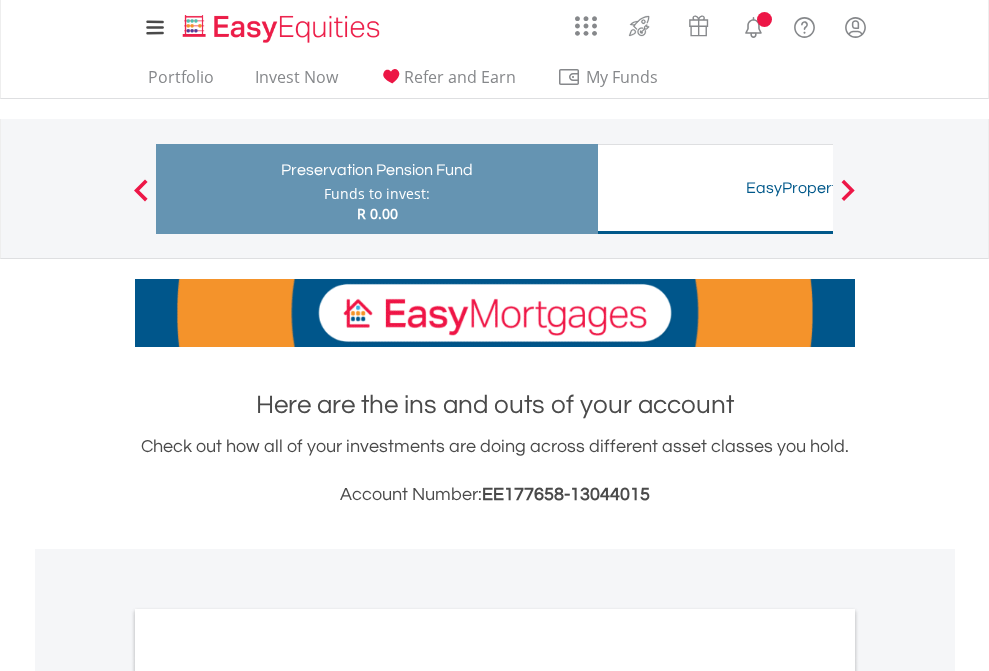 scroll, scrollTop: 0, scrollLeft: 0, axis: both 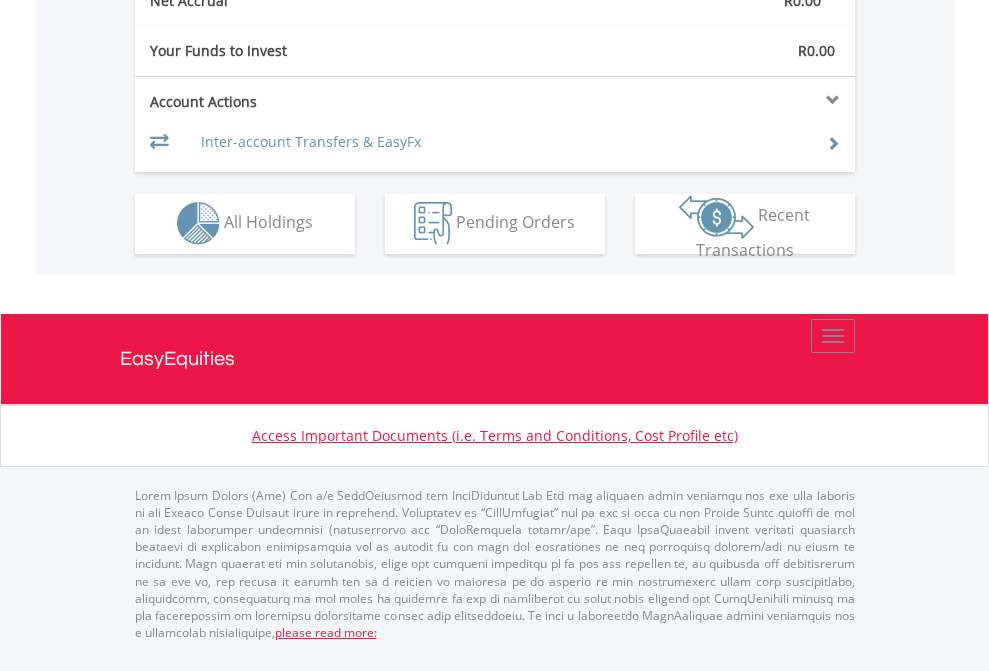 click on "Investment types" at bounding box center [706, -293] 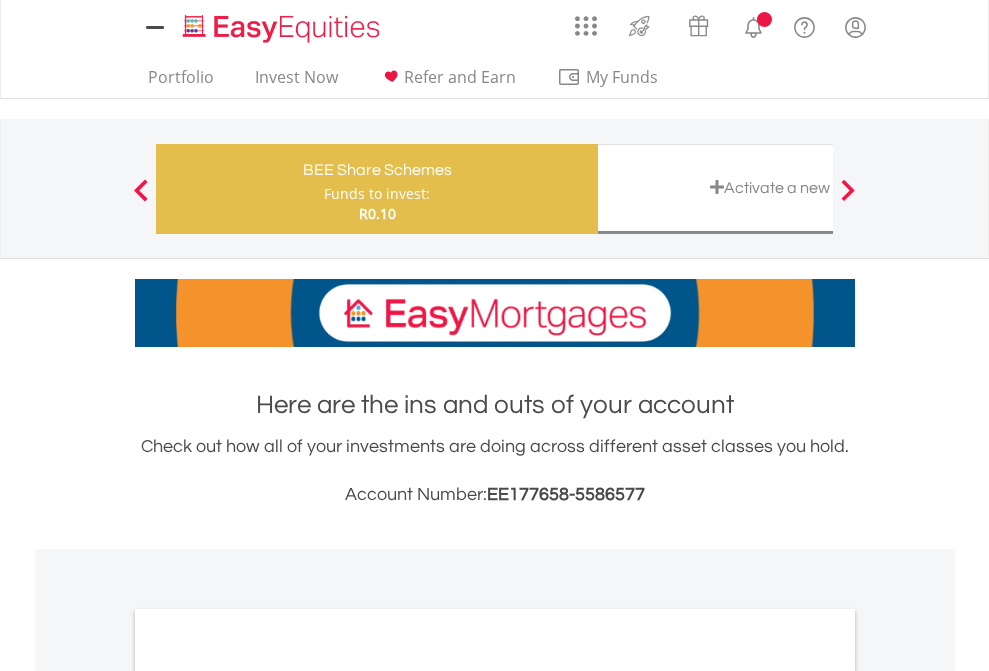 scroll, scrollTop: 0, scrollLeft: 0, axis: both 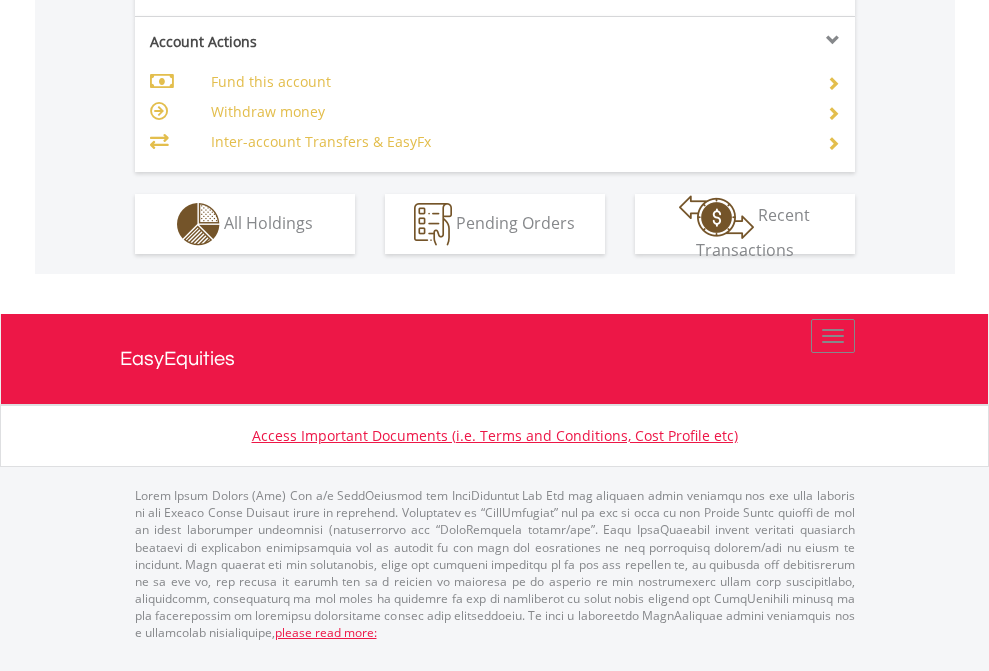 click on "Investment types" at bounding box center (706, -337) 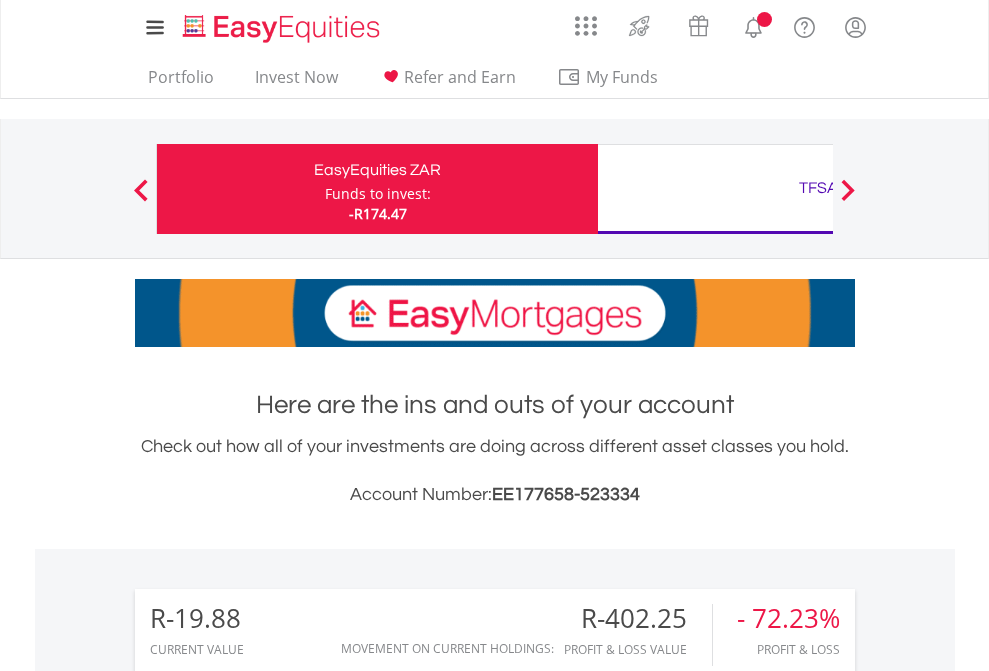 scroll, scrollTop: 1493, scrollLeft: 0, axis: vertical 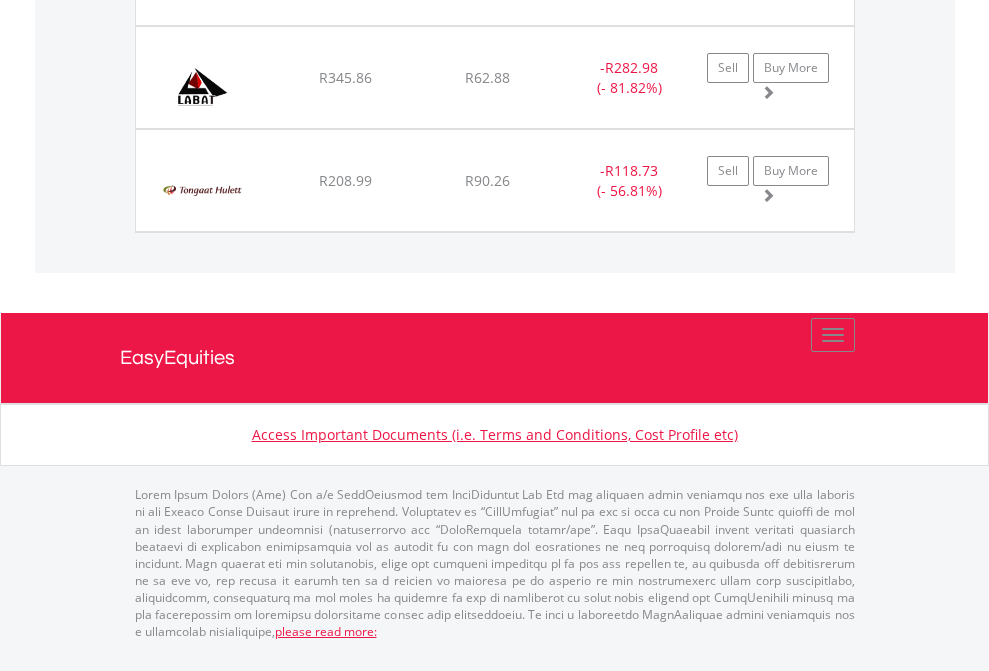 click on "TFSA" at bounding box center [818, -1545] 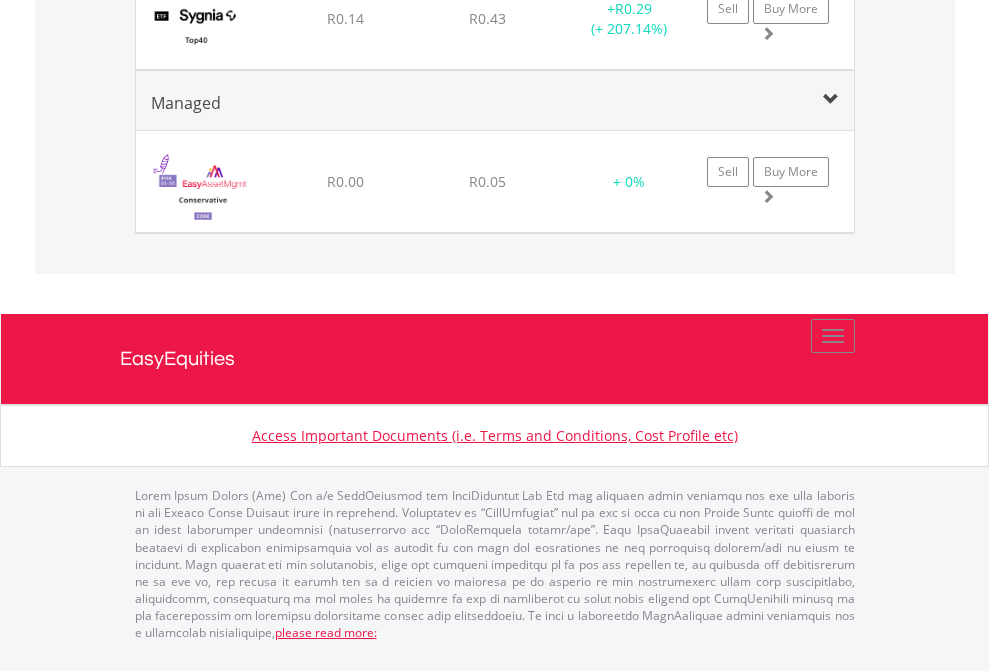 click on "EasyEquities USD" at bounding box center (818, -1440) 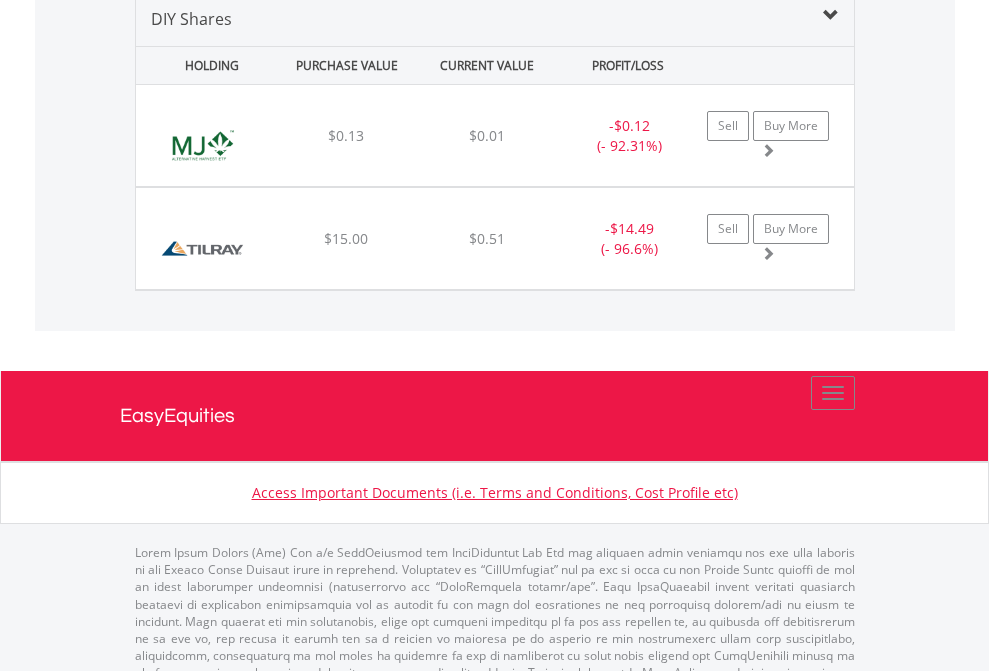 scroll, scrollTop: 1933, scrollLeft: 0, axis: vertical 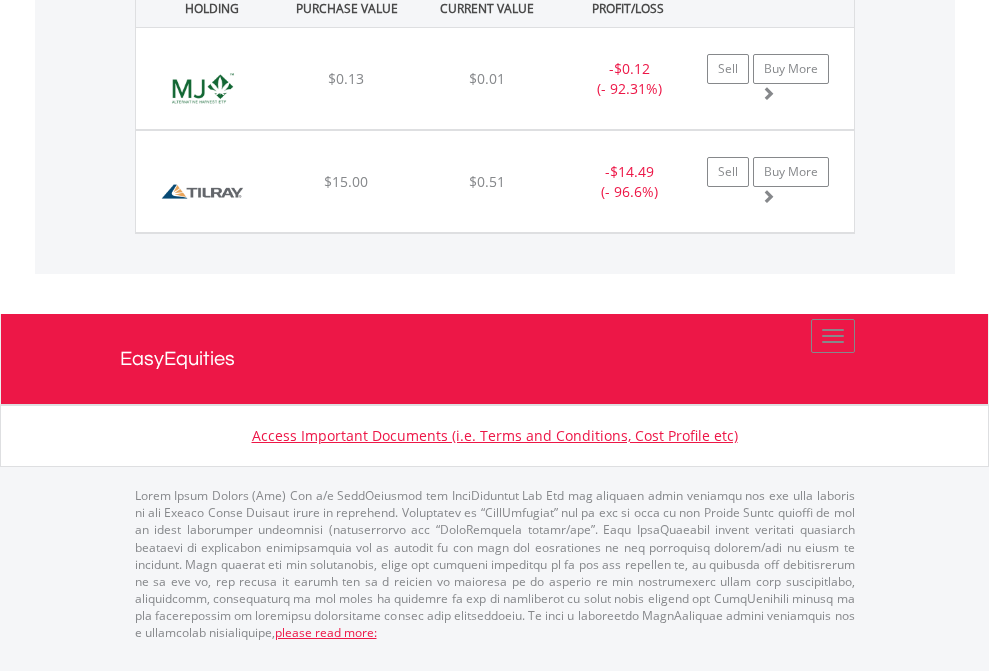 click on "EasyEquities AUD" at bounding box center [818, -1071] 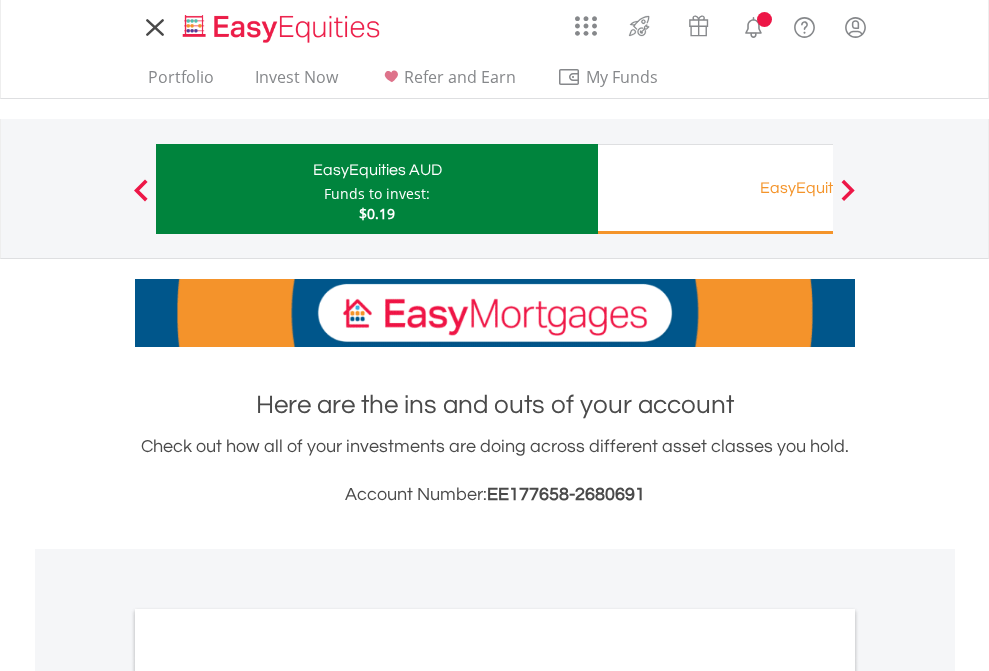 scroll, scrollTop: 0, scrollLeft: 0, axis: both 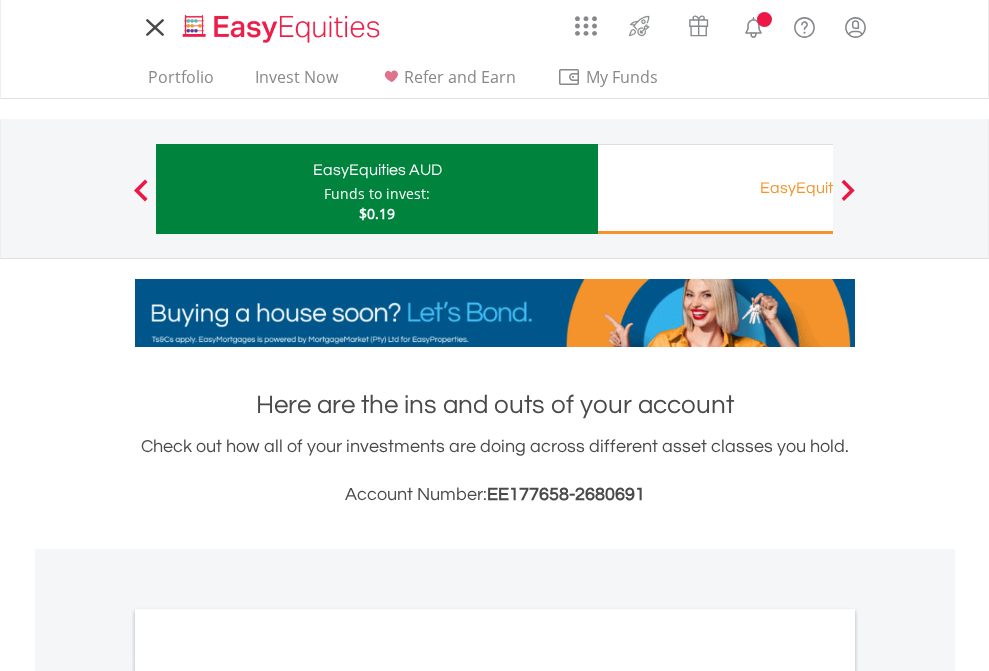 click on "All Holdings" at bounding box center (268, 1096) 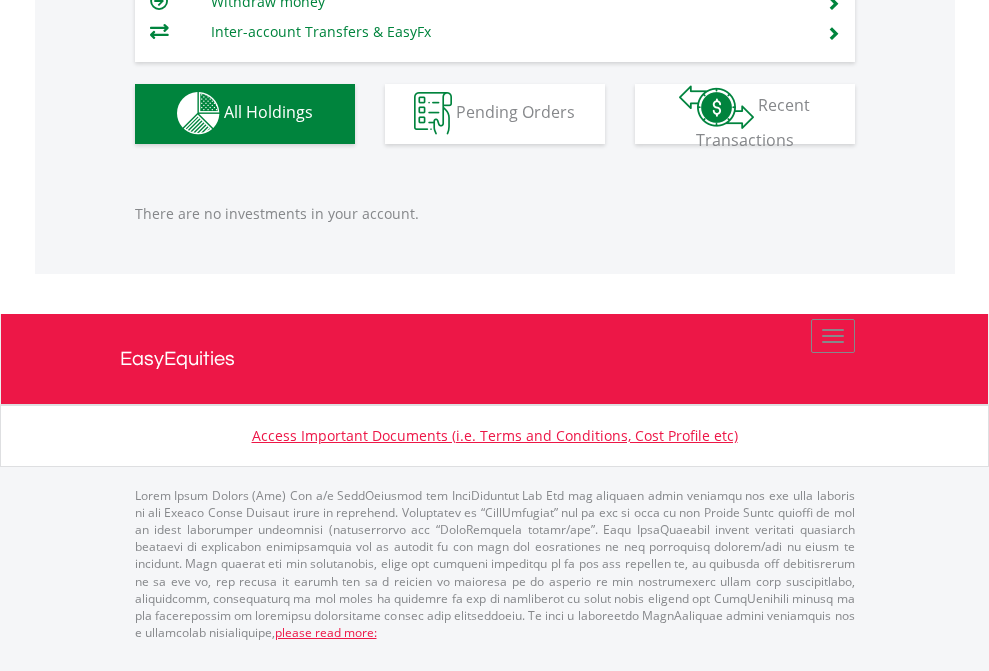 scroll, scrollTop: 1980, scrollLeft: 0, axis: vertical 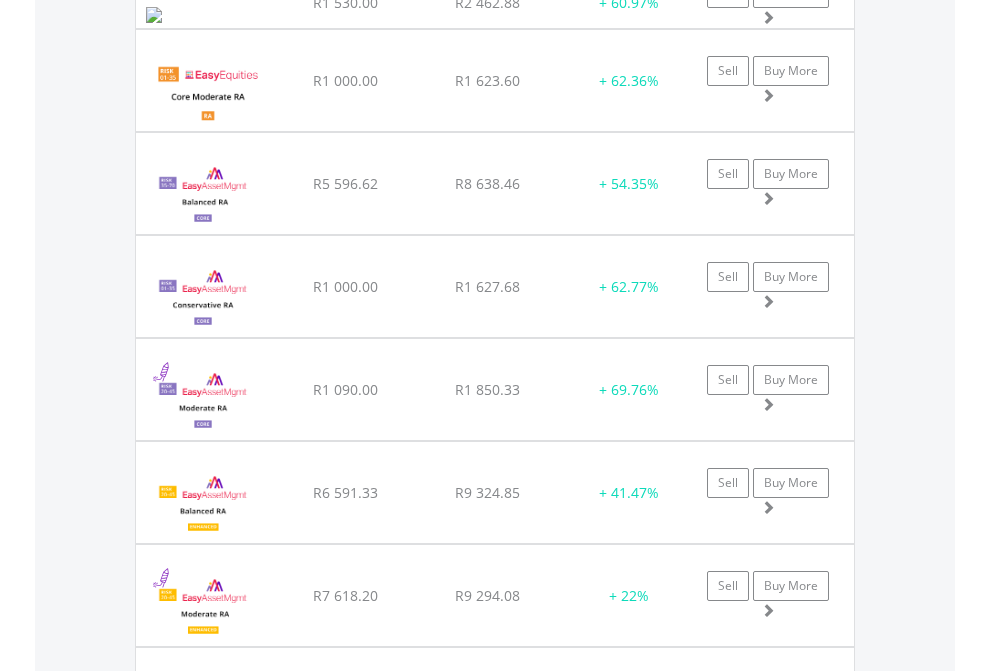 click on "Preservation Provident Fund" at bounding box center (818, -2116) 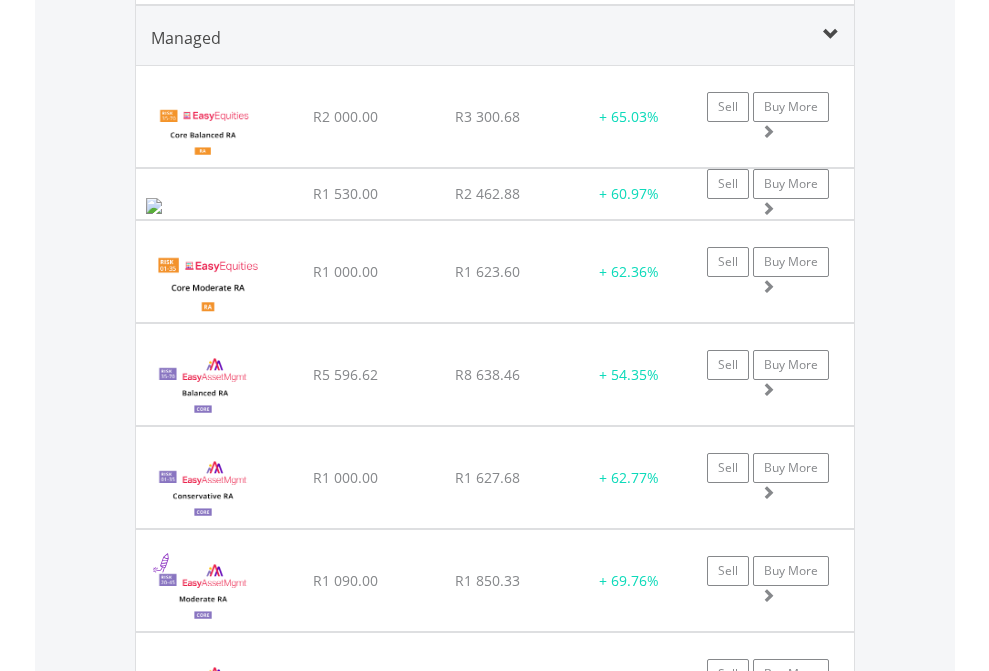 scroll, scrollTop: 144, scrollLeft: 0, axis: vertical 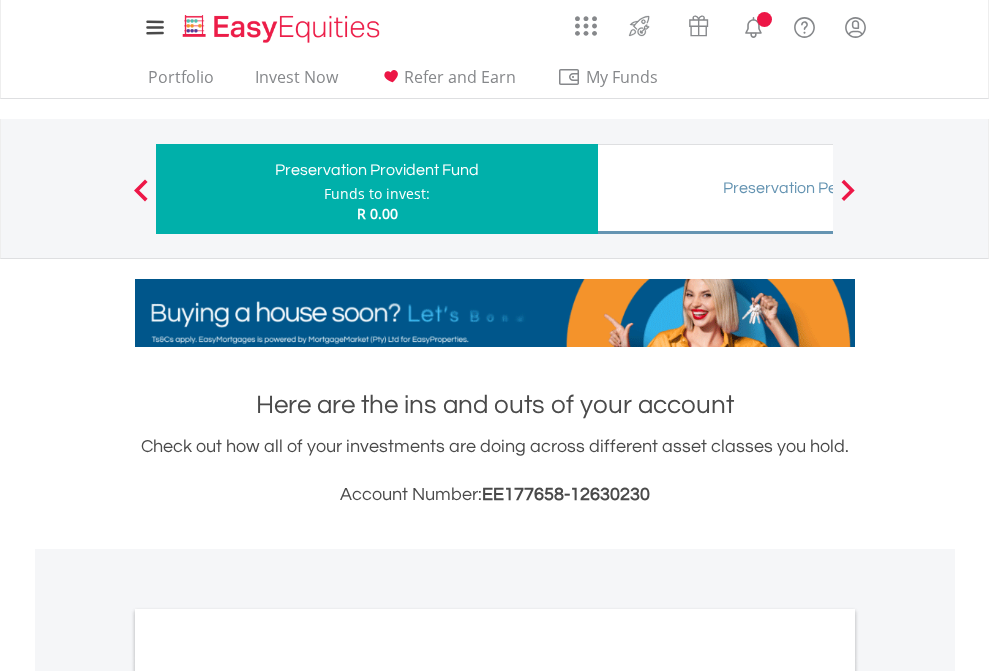 click on "All Holdings" at bounding box center [268, 1036] 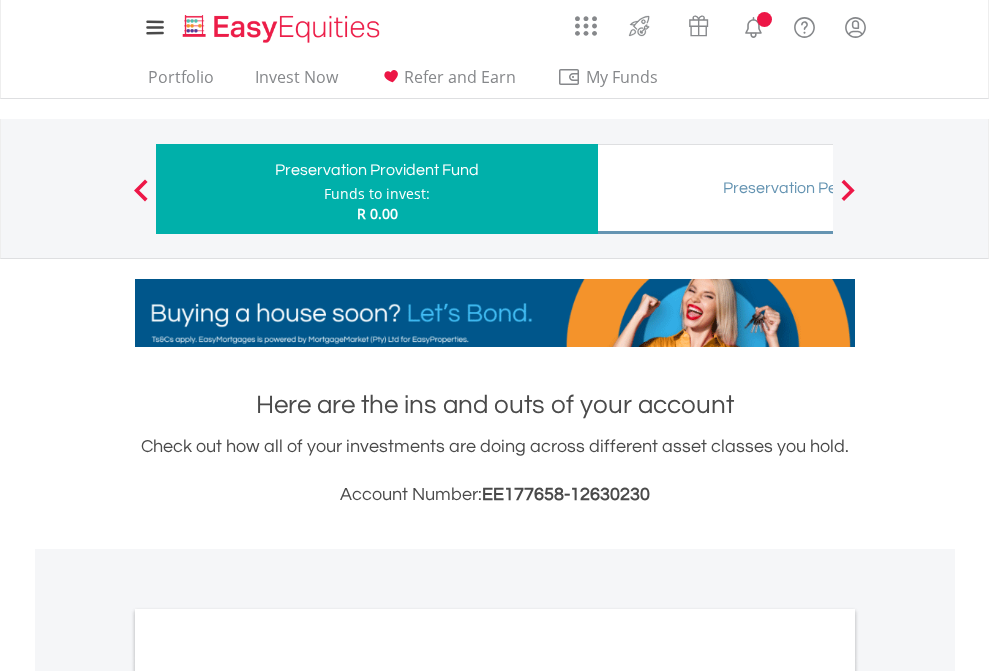 scroll, scrollTop: 1202, scrollLeft: 0, axis: vertical 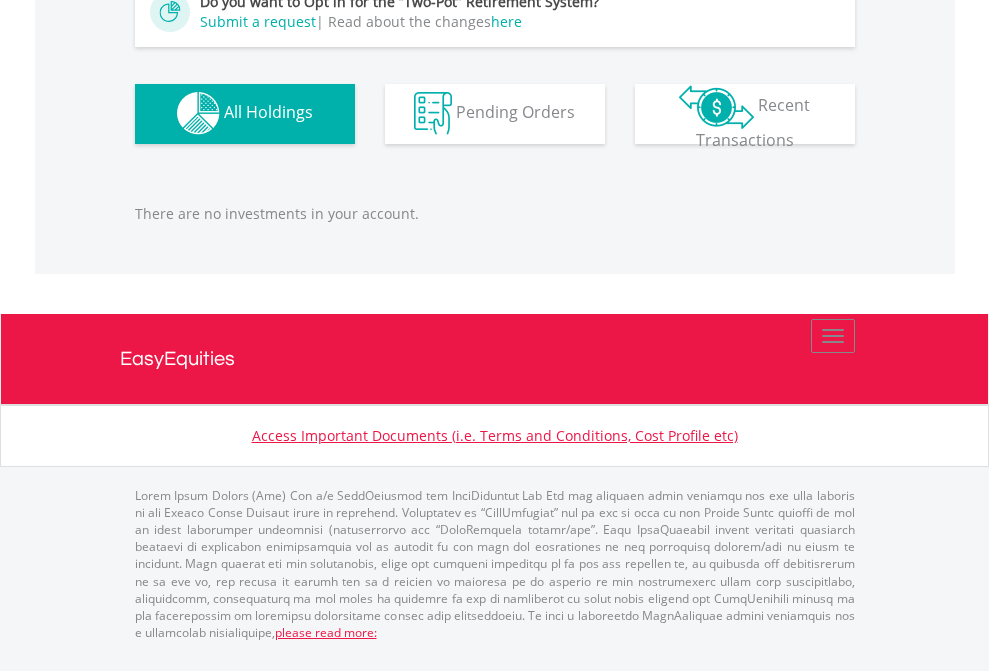 click on "Preservation Pension Fund" at bounding box center [818, -1182] 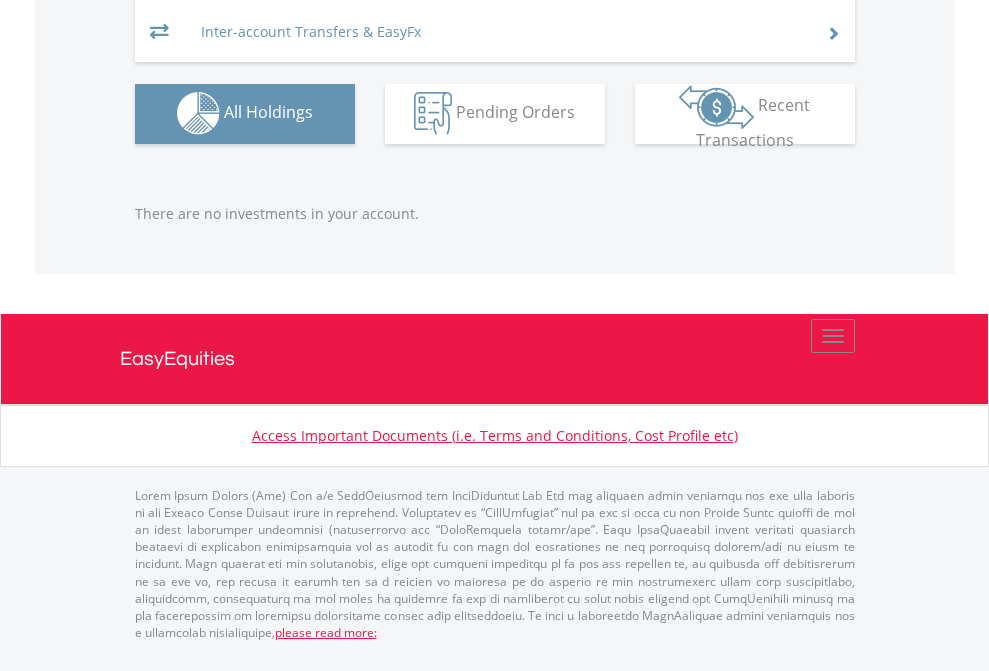 scroll, scrollTop: 1980, scrollLeft: 0, axis: vertical 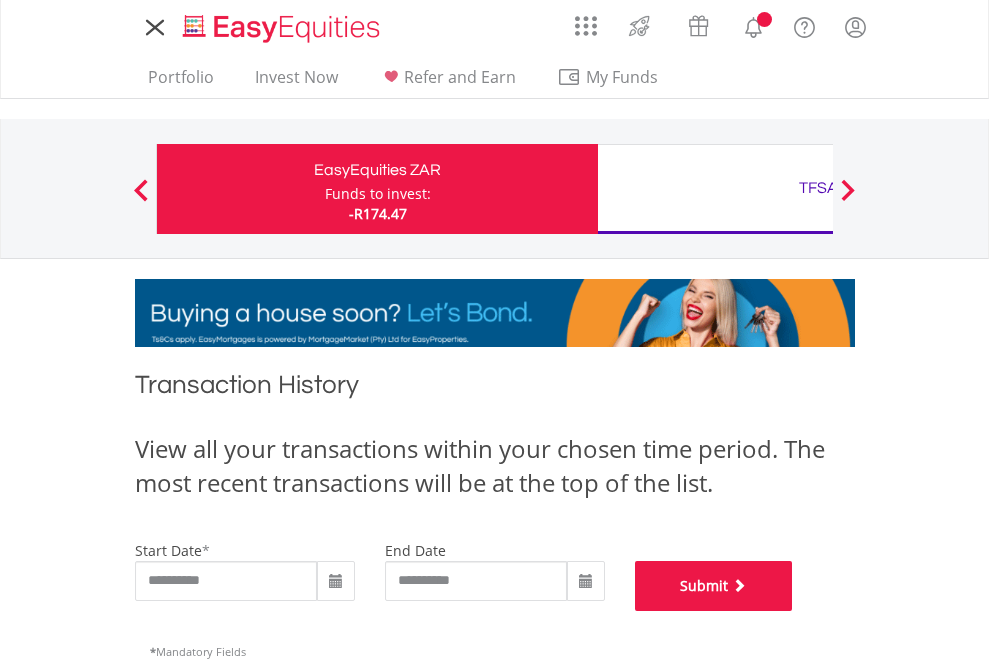 click on "Submit" at bounding box center [714, 586] 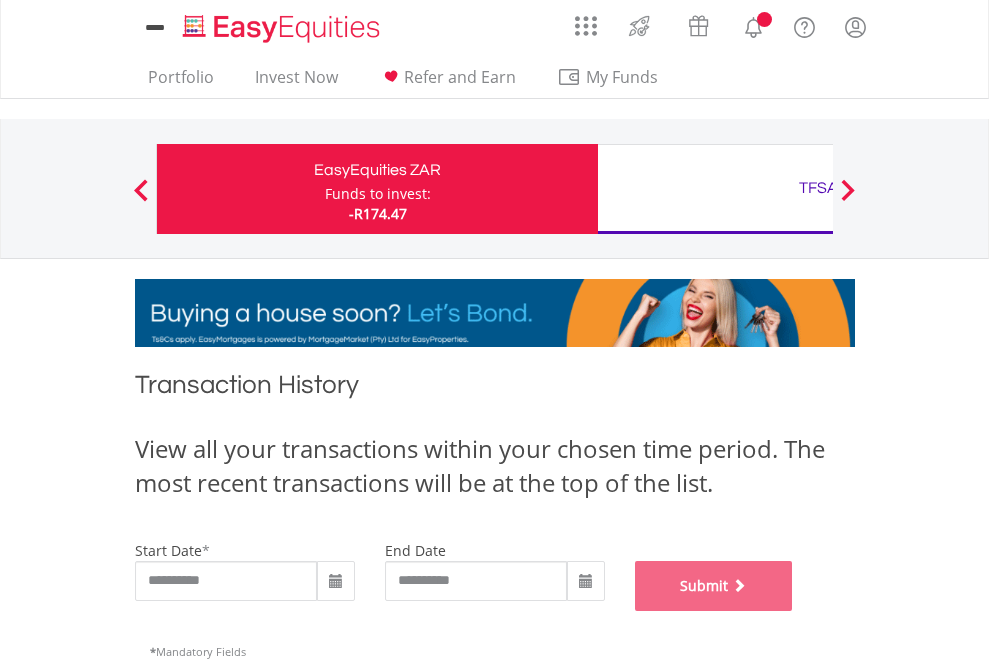 scroll, scrollTop: 811, scrollLeft: 0, axis: vertical 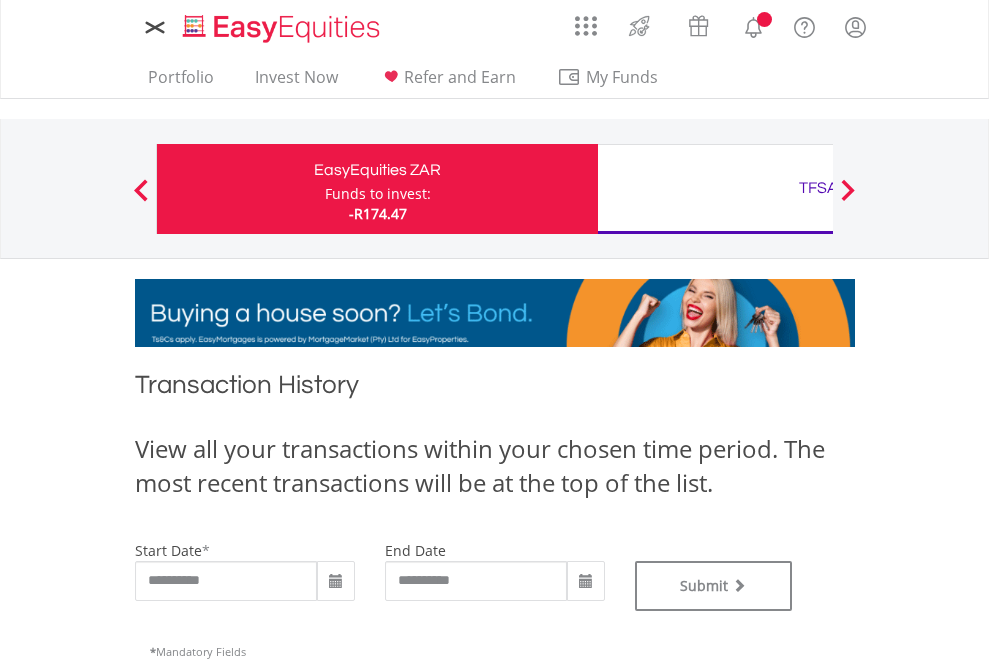 click on "TFSA" at bounding box center [818, 188] 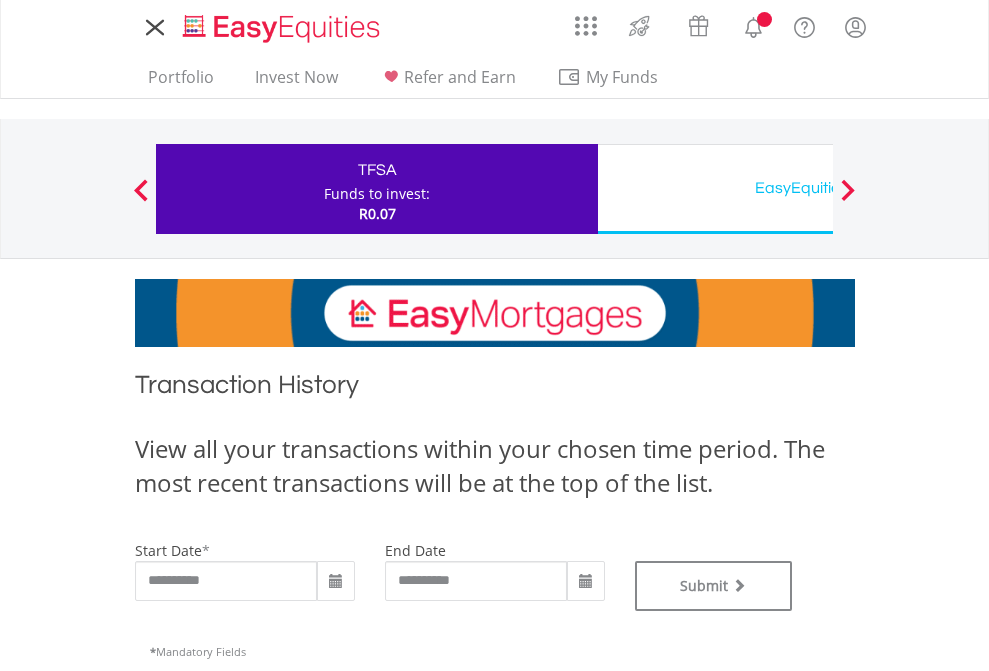 scroll, scrollTop: 0, scrollLeft: 0, axis: both 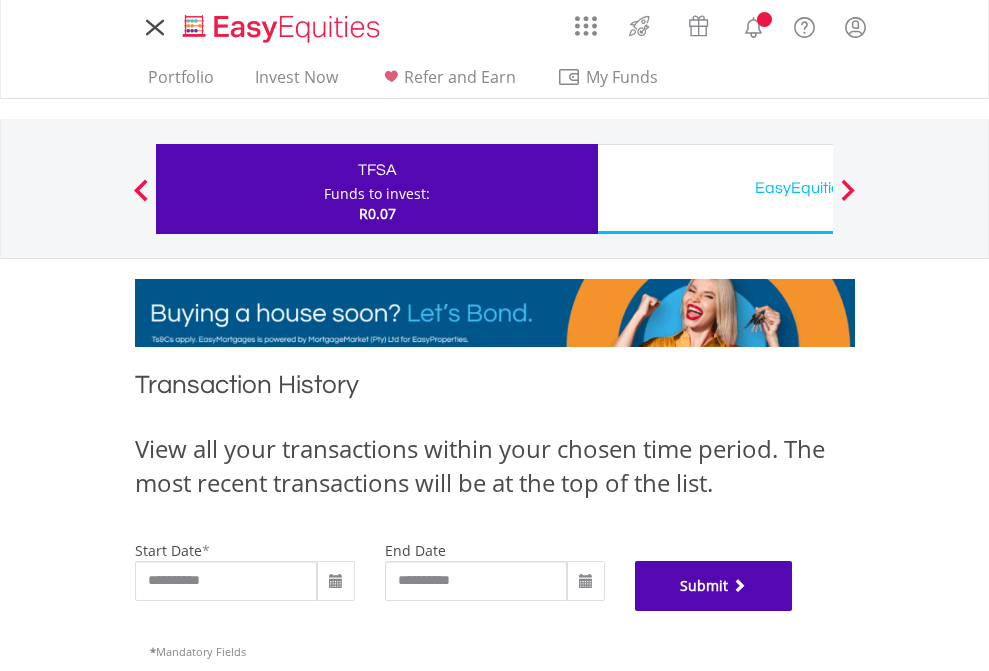 click on "Submit" at bounding box center (714, 586) 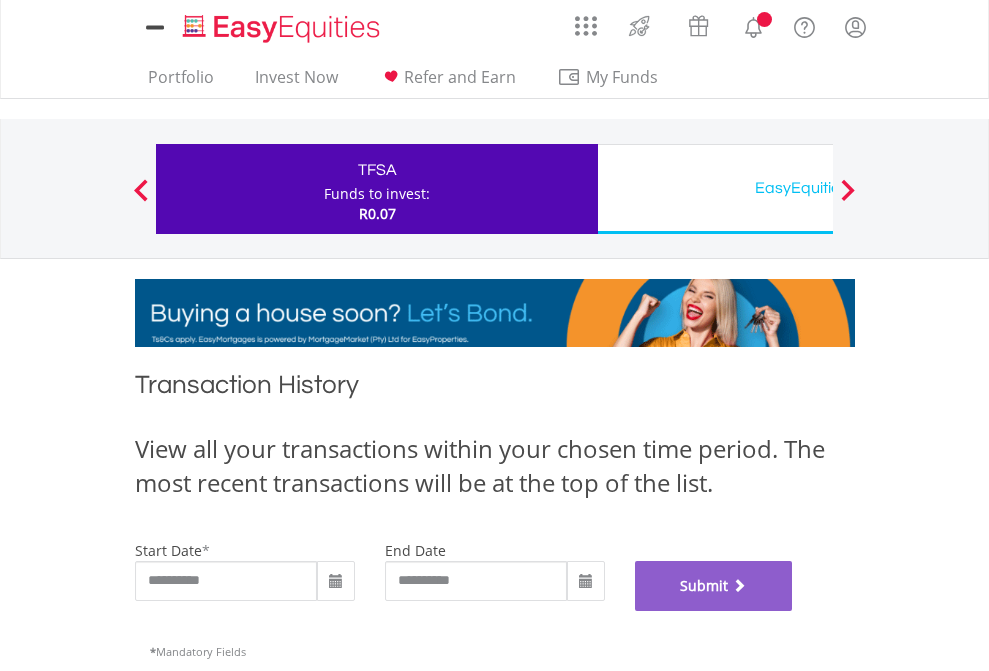 scroll, scrollTop: 811, scrollLeft: 0, axis: vertical 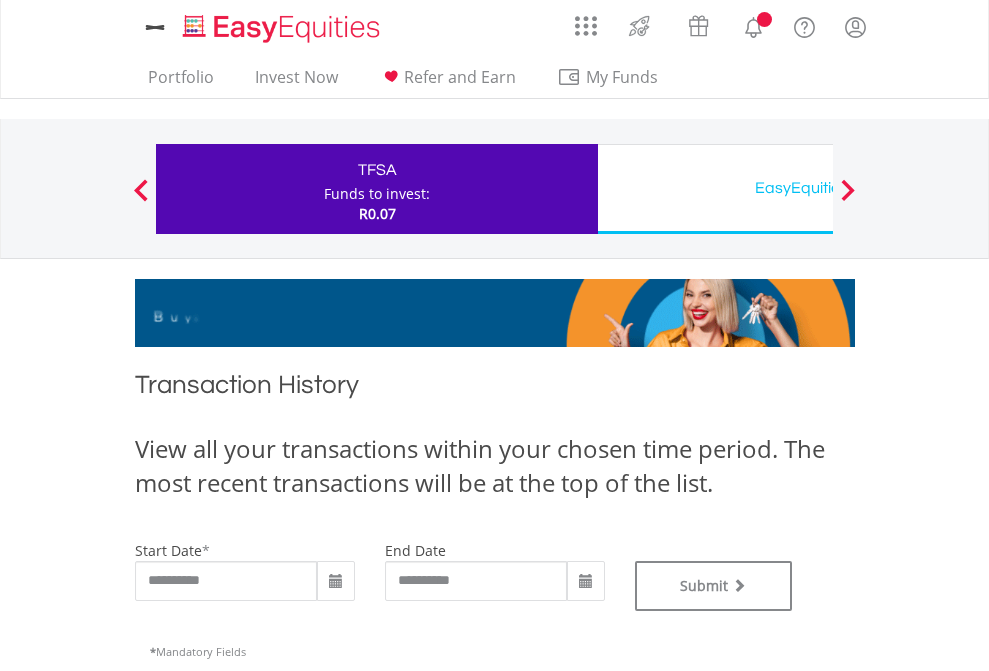 click on "EasyEquities USD" at bounding box center [818, 188] 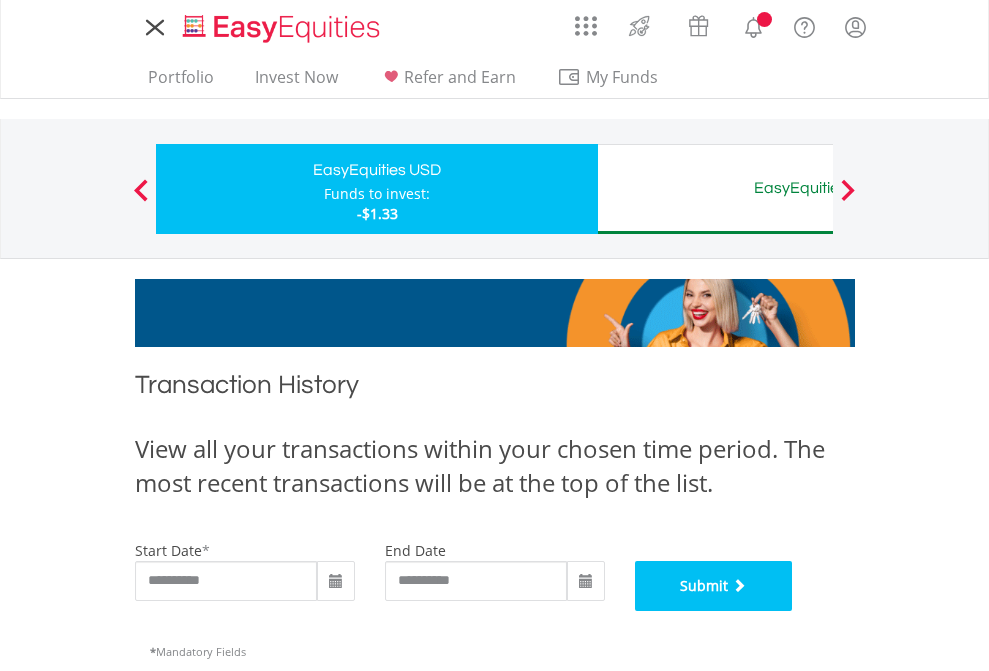 click on "Submit" at bounding box center (714, 586) 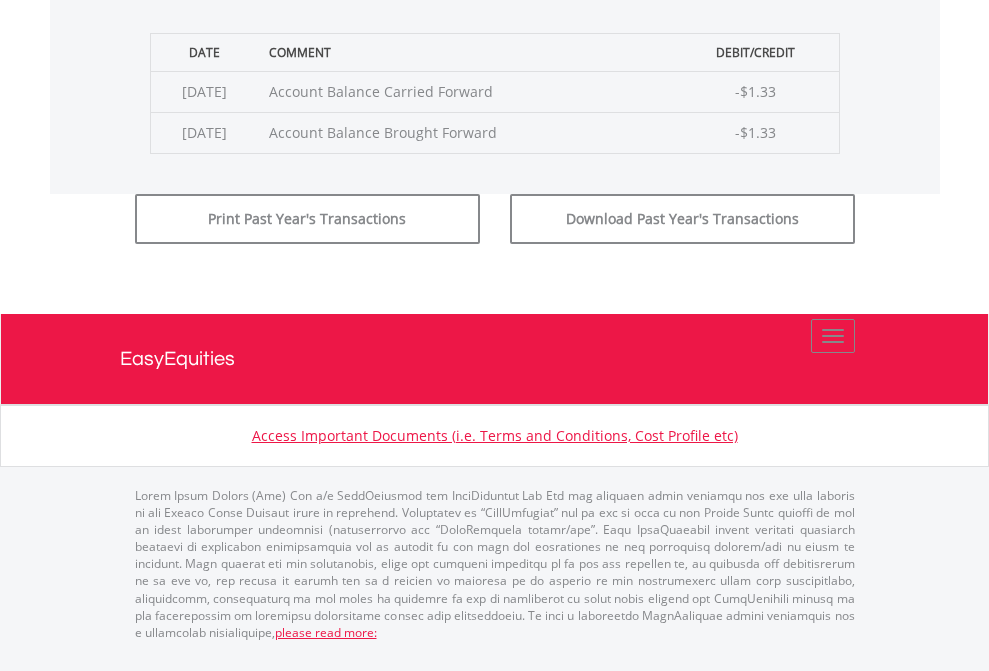 scroll, scrollTop: 811, scrollLeft: 0, axis: vertical 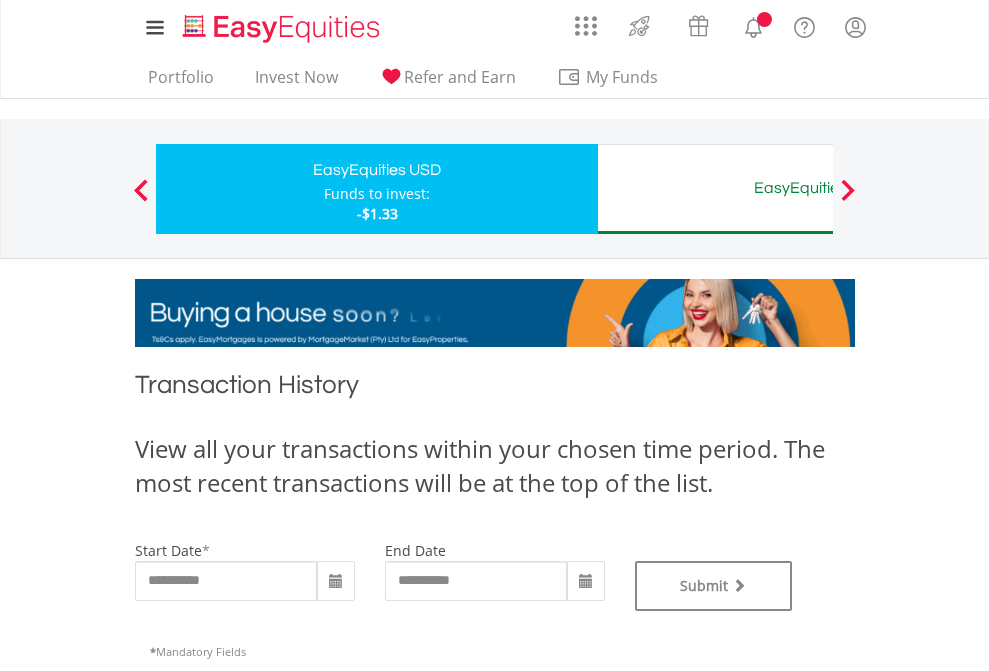 click on "EasyEquities AUD" at bounding box center [818, 188] 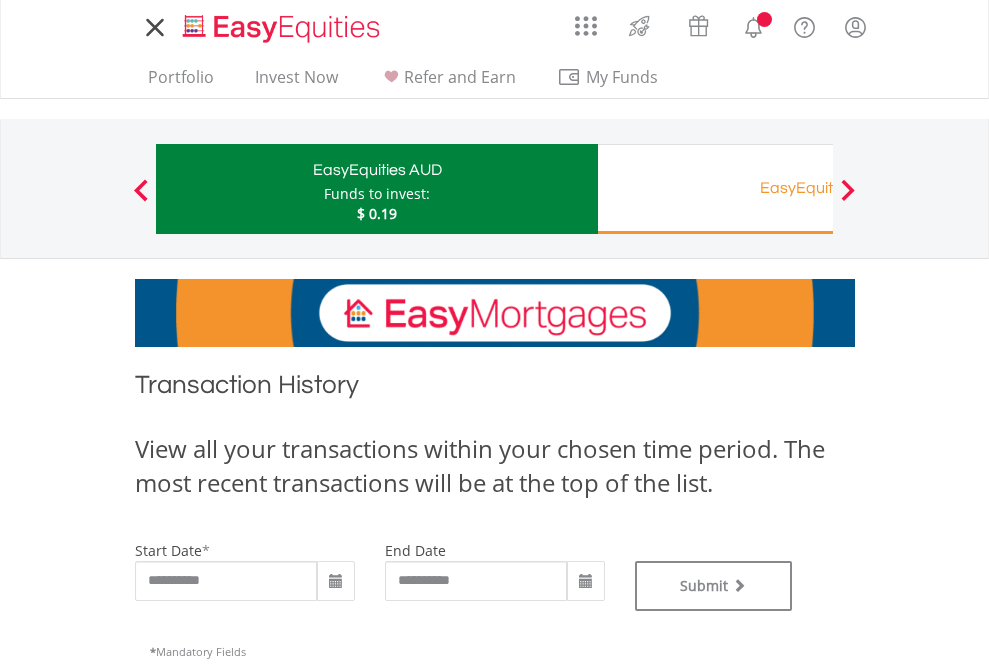 type on "**********" 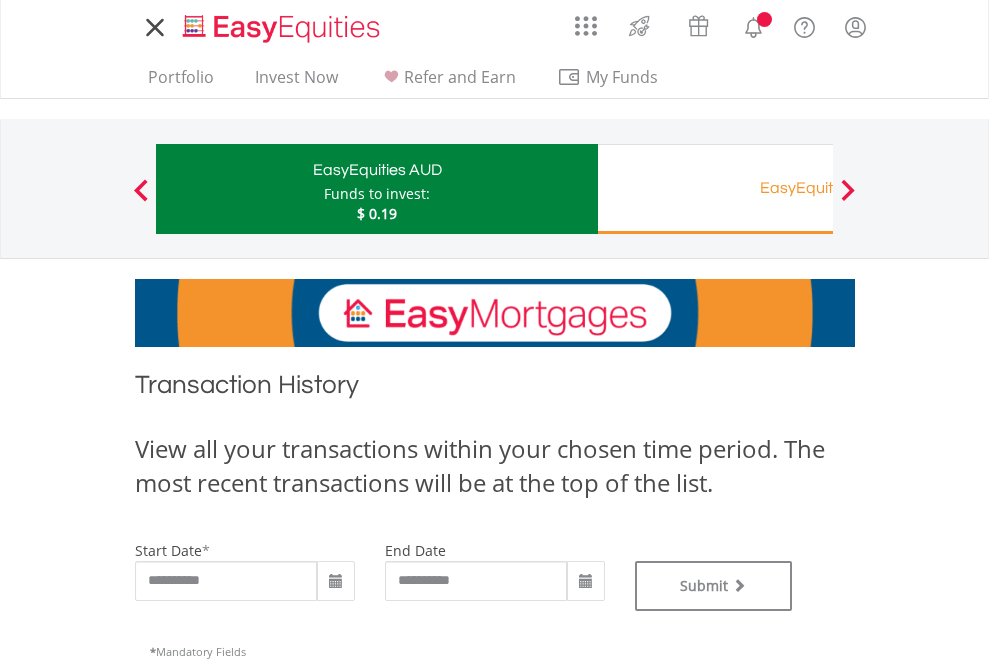 scroll, scrollTop: 0, scrollLeft: 0, axis: both 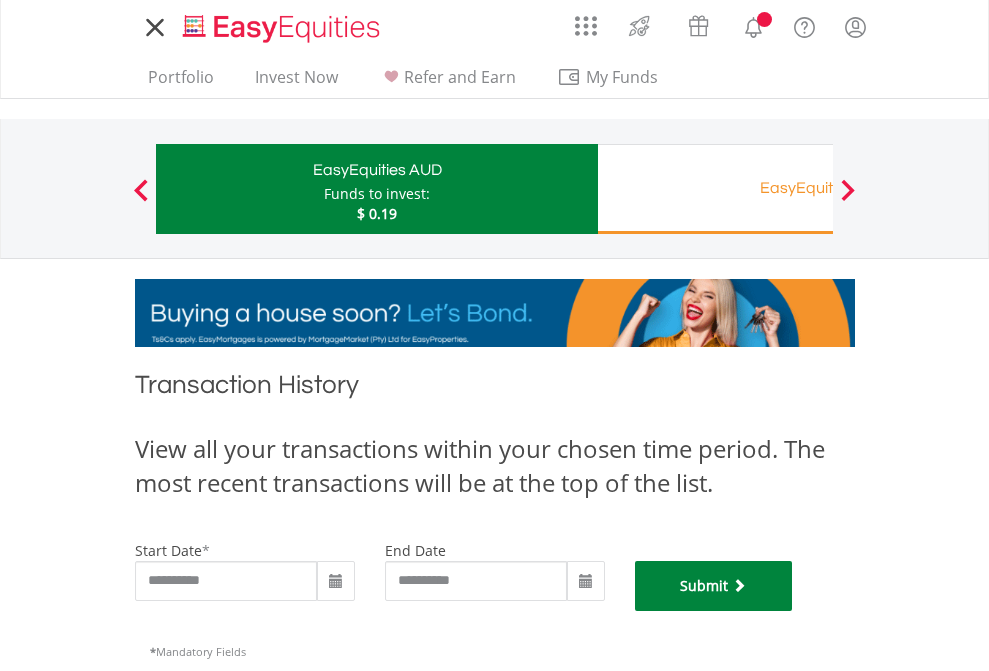 click on "Submit" at bounding box center (714, 586) 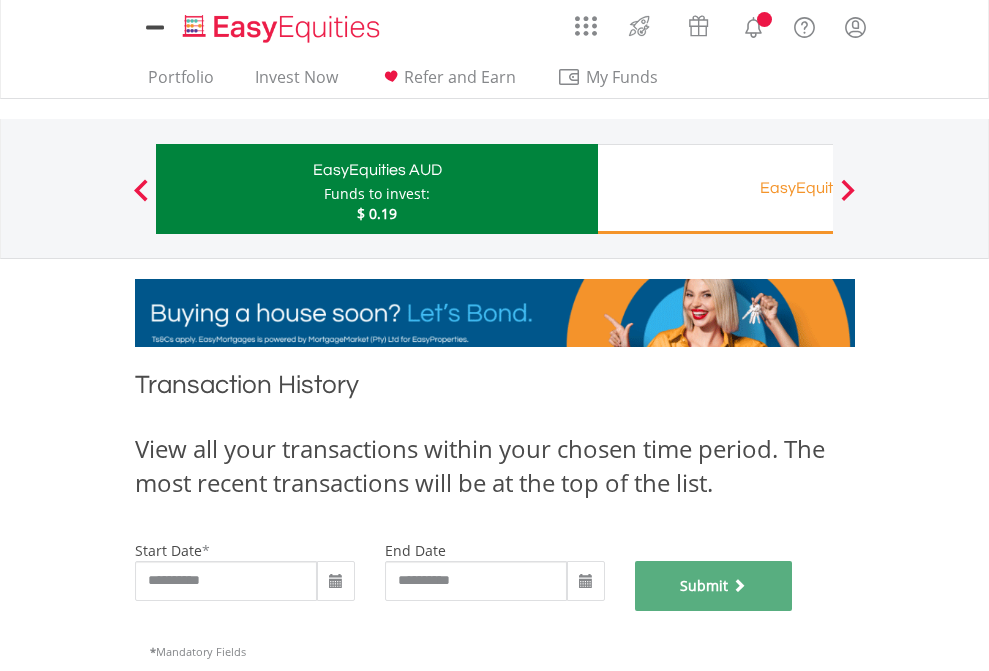 scroll, scrollTop: 811, scrollLeft: 0, axis: vertical 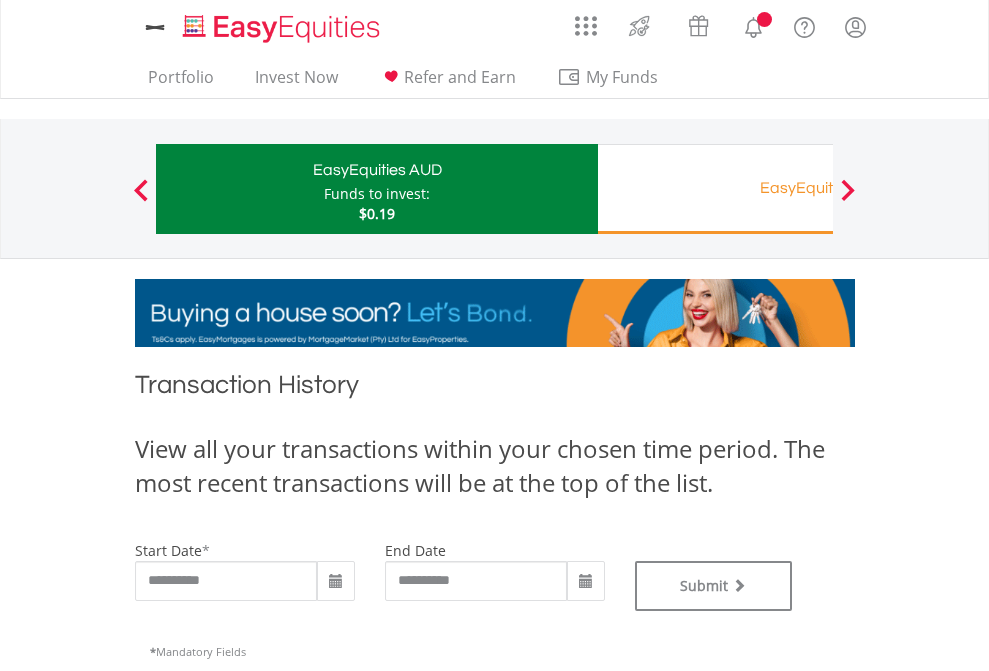click on "EasyEquities RA" at bounding box center (818, 188) 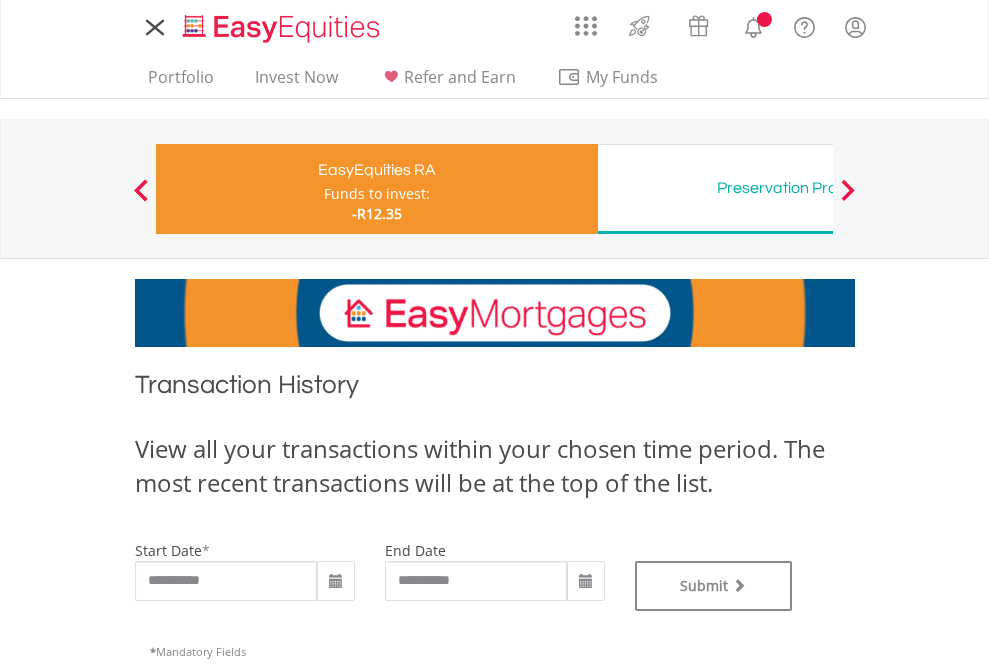 scroll, scrollTop: 0, scrollLeft: 0, axis: both 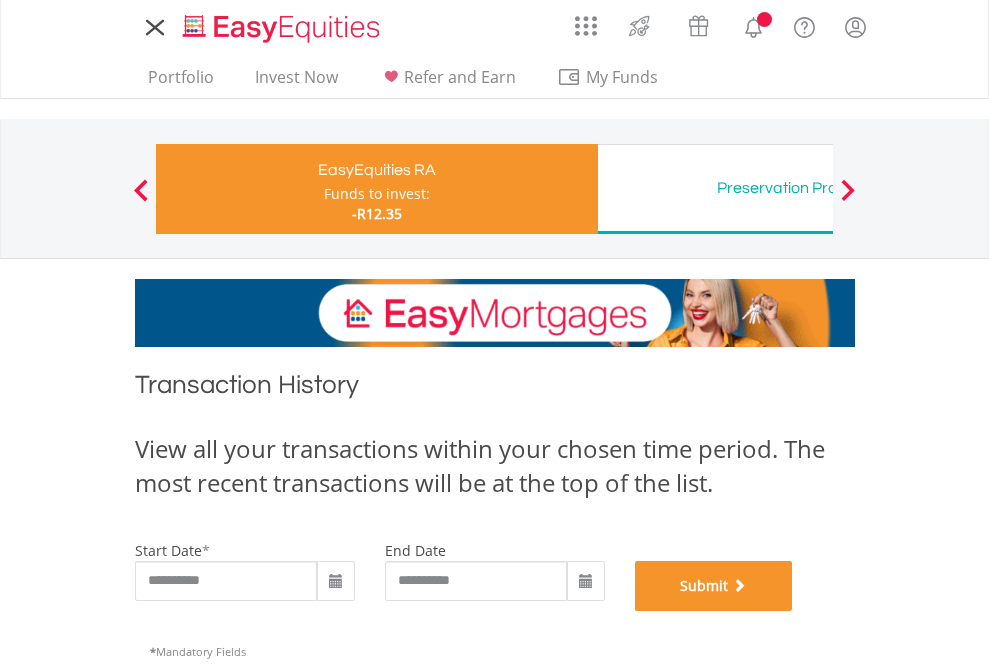 click on "Submit" at bounding box center [714, 586] 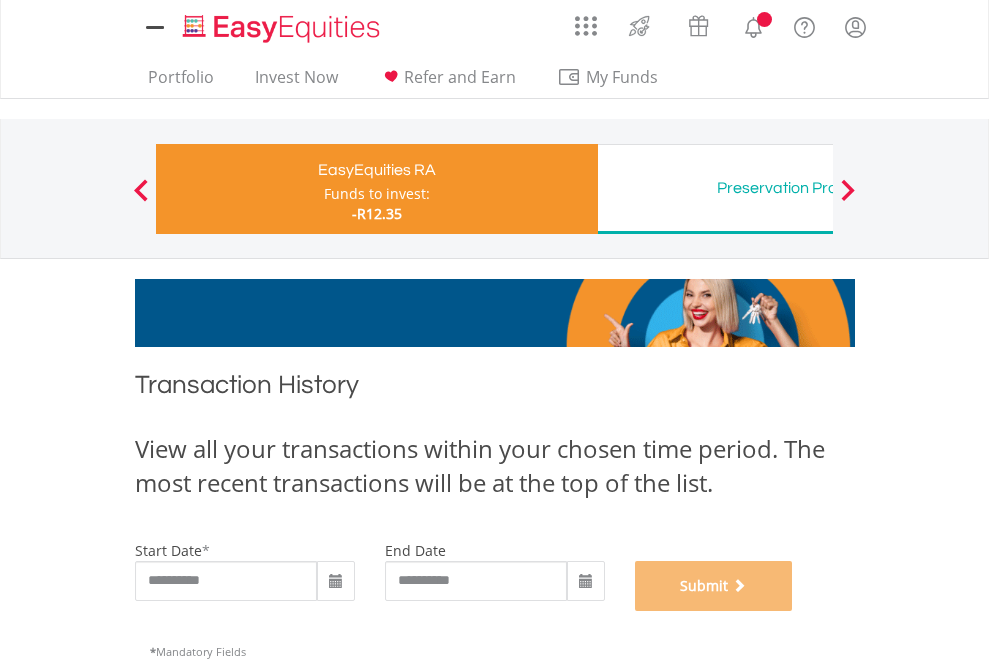 scroll, scrollTop: 811, scrollLeft: 0, axis: vertical 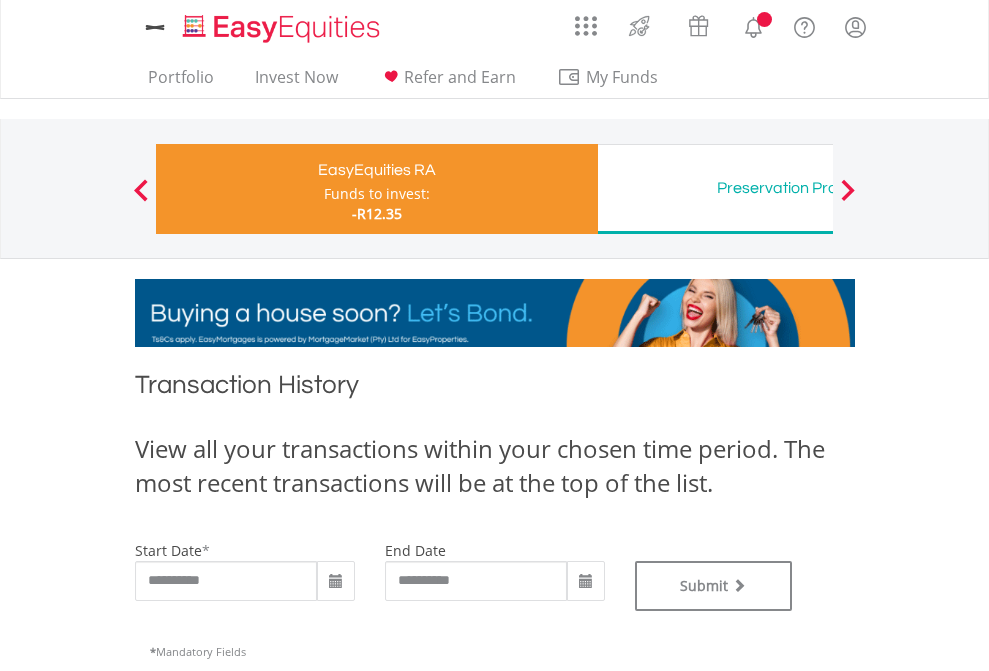 click on "Preservation Provident Fund" at bounding box center (818, 188) 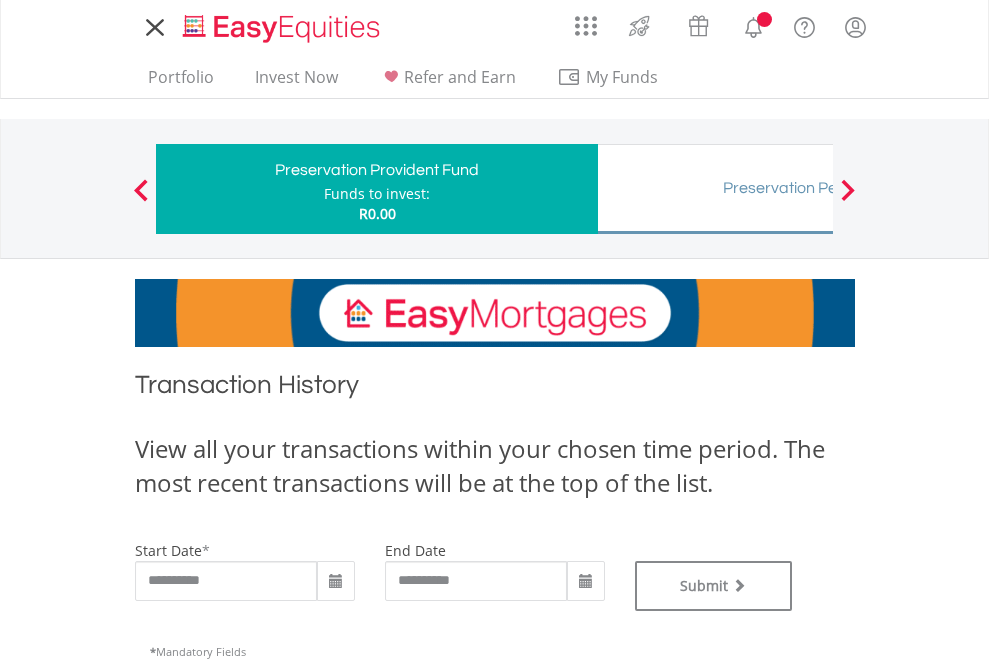 scroll, scrollTop: 0, scrollLeft: 0, axis: both 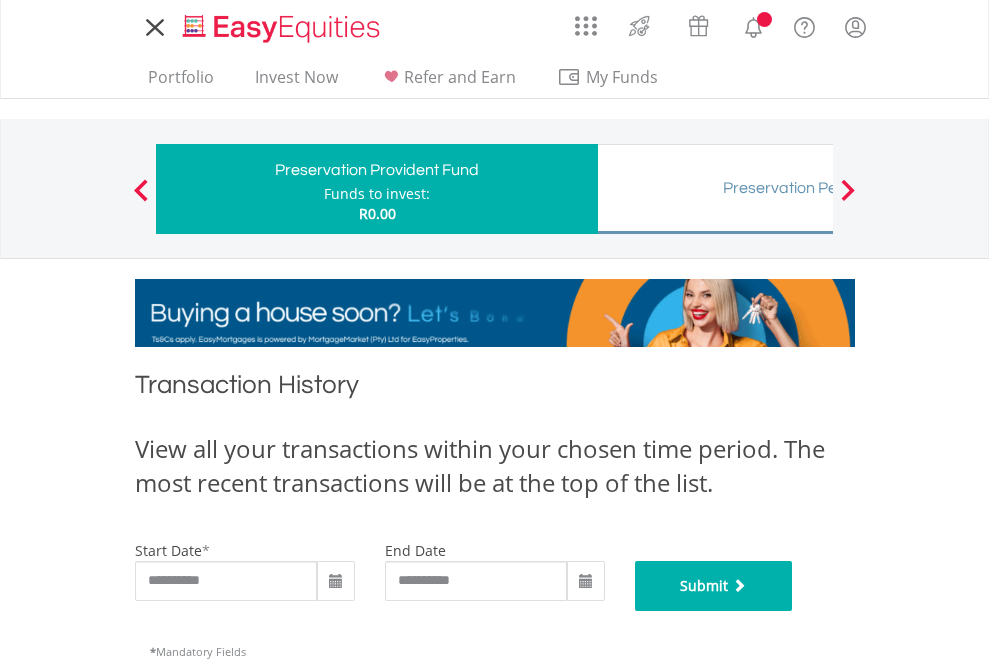 click on "Submit" at bounding box center (714, 586) 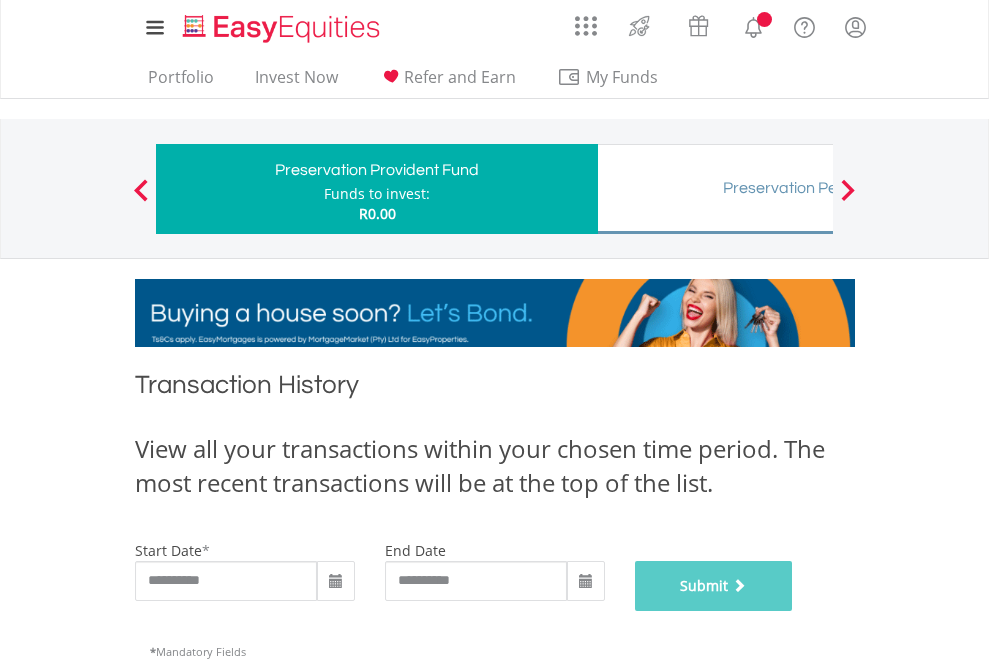 scroll, scrollTop: 811, scrollLeft: 0, axis: vertical 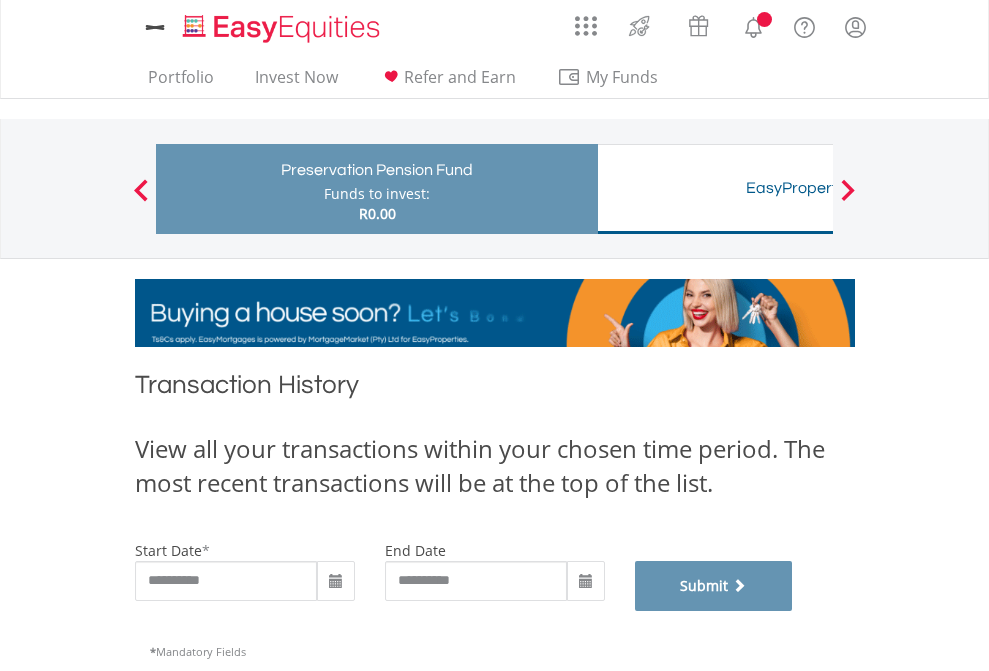 click on "Submit" at bounding box center [714, 586] 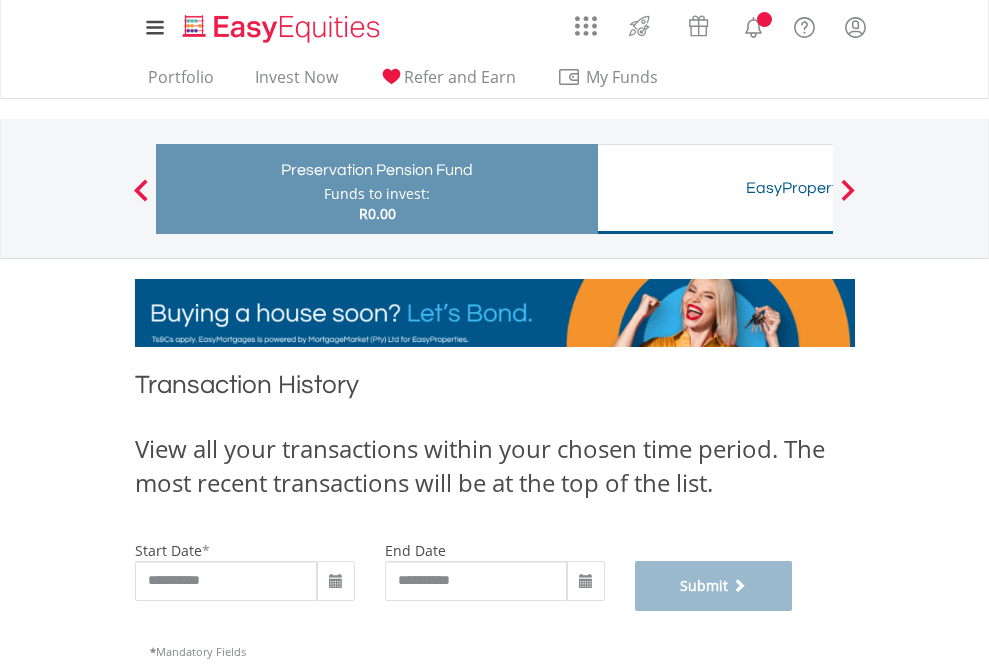 scroll, scrollTop: 811, scrollLeft: 0, axis: vertical 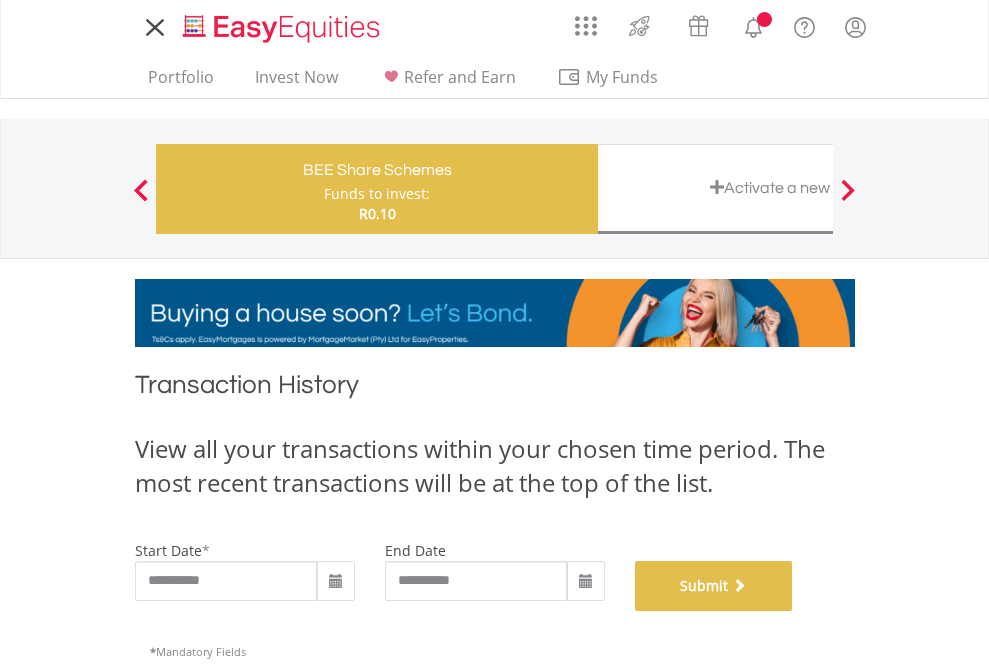 click on "Submit" at bounding box center (714, 586) 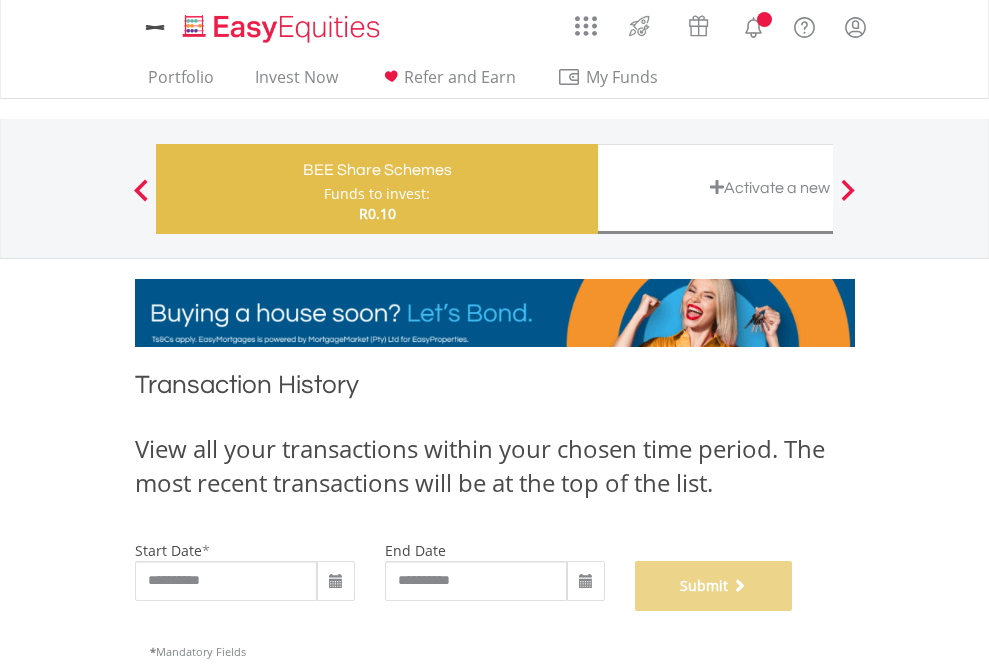 scroll, scrollTop: 811, scrollLeft: 0, axis: vertical 